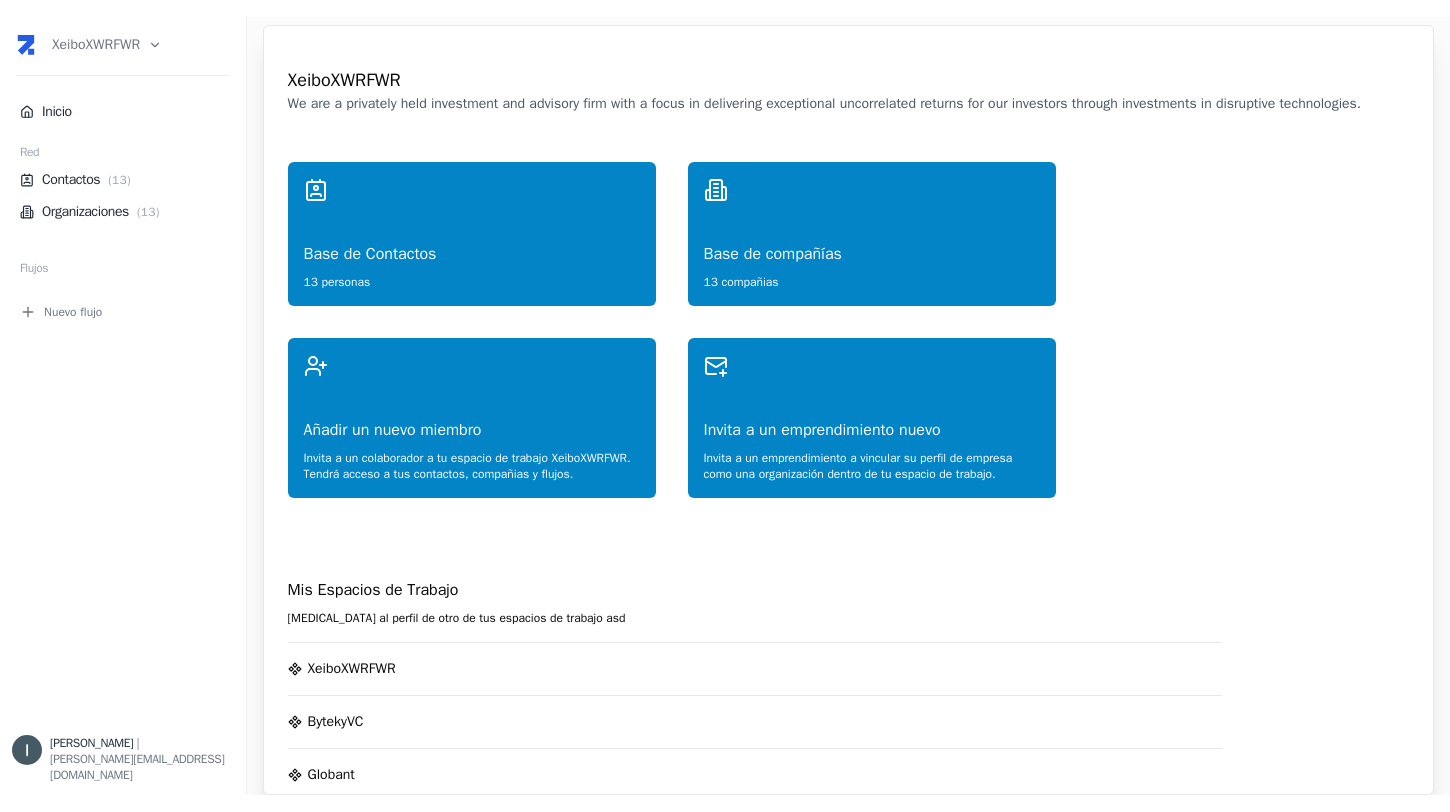 scroll, scrollTop: 0, scrollLeft: 0, axis: both 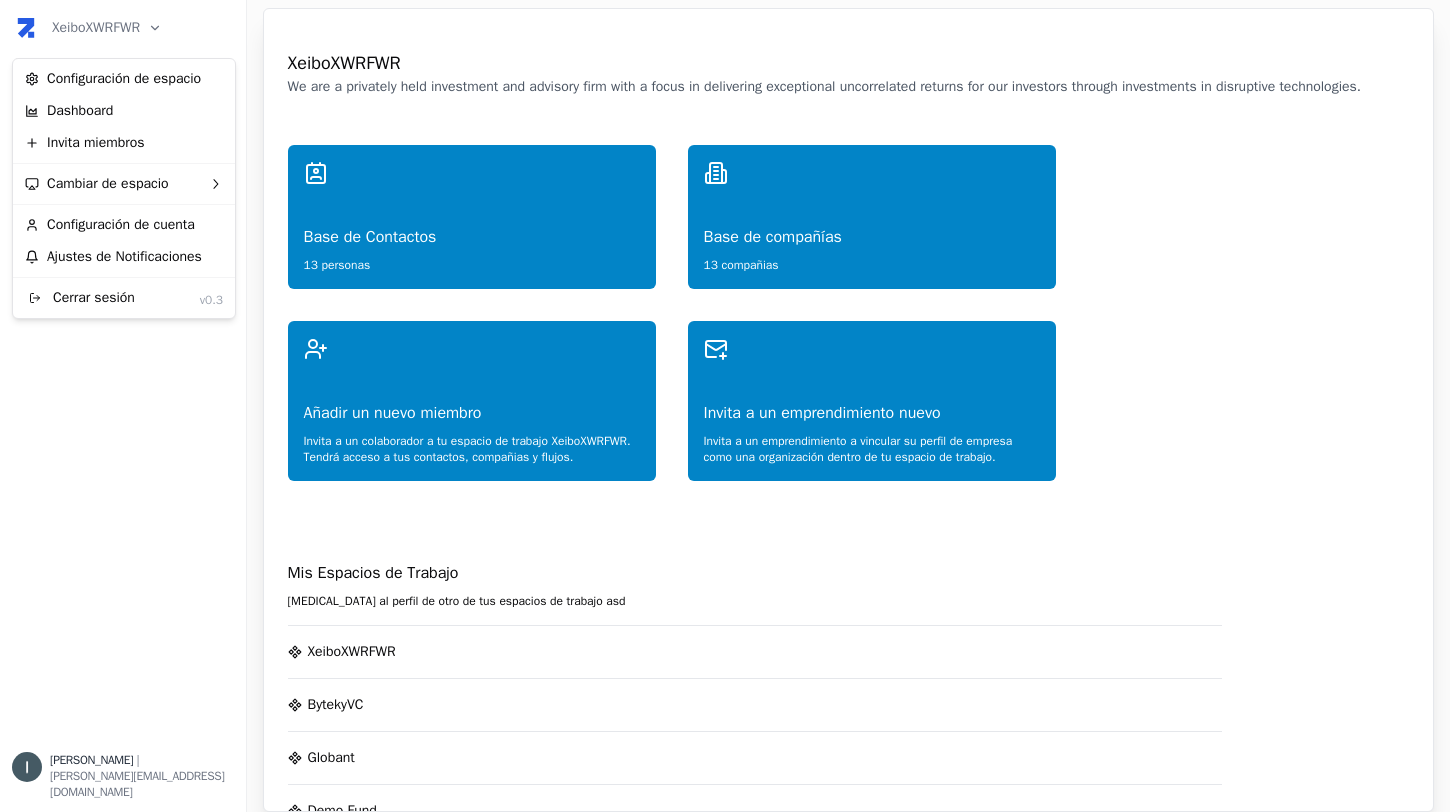 click on "XeiboXWRFWR Inicio Red Contactos ( 13 ) Organizaciones ( 13 ) Flujos Nuevo flujo [PERSON_NAME]   |  [PERSON_NAME][EMAIL_ADDRESS][DOMAIN_NAME] XeiboXWRFWR We are a privately held investment and advisory firm with a focus in delivering exceptional uncorrelated returns for our investors through investments in disruptive technologies. Base de Contactos 13   personas Base de compañías 13   compañias Añadir un nuevo miembro Invita a un colaborador a tu espacio de trabajo   XeiboXWRFWR . Tendrá acceso a tus contactos, compañias y flujos. Invita a un emprendimiento nuevo Invita a un emprendimiento a vincular su perfil de empresa como una organización dentro de tu espacio de trabajo. Mis Espacios de Trabajo [MEDICAL_DATA] al perfil de otro de tus espacios de trabajo   asd XeiboXWRFWR BytekyVC Globant Demo Fund APEP Demo Zite - Workspace D Xeibo Ventures TCA Alpha Solaris Cache Ventures Microsoft AI LAB Demo Workspace IAE - Comite  Vefy - Demo Newtopia VC MB Holding Americas Partnership Investor Network - InApep [PERSON_NAME] Portfolio IAE" at bounding box center (725, 406) 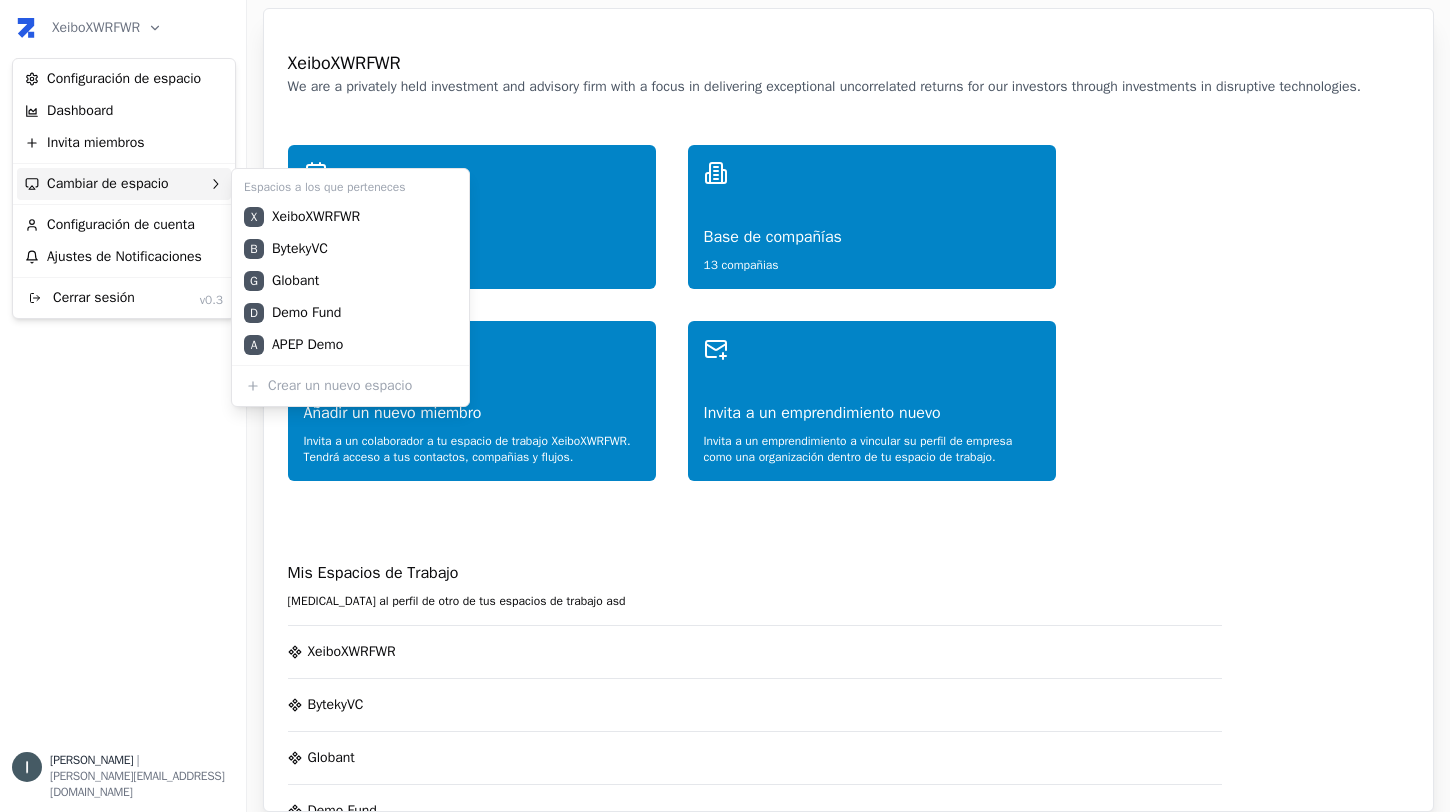 click on "Cambiar de espacio" at bounding box center [124, 184] 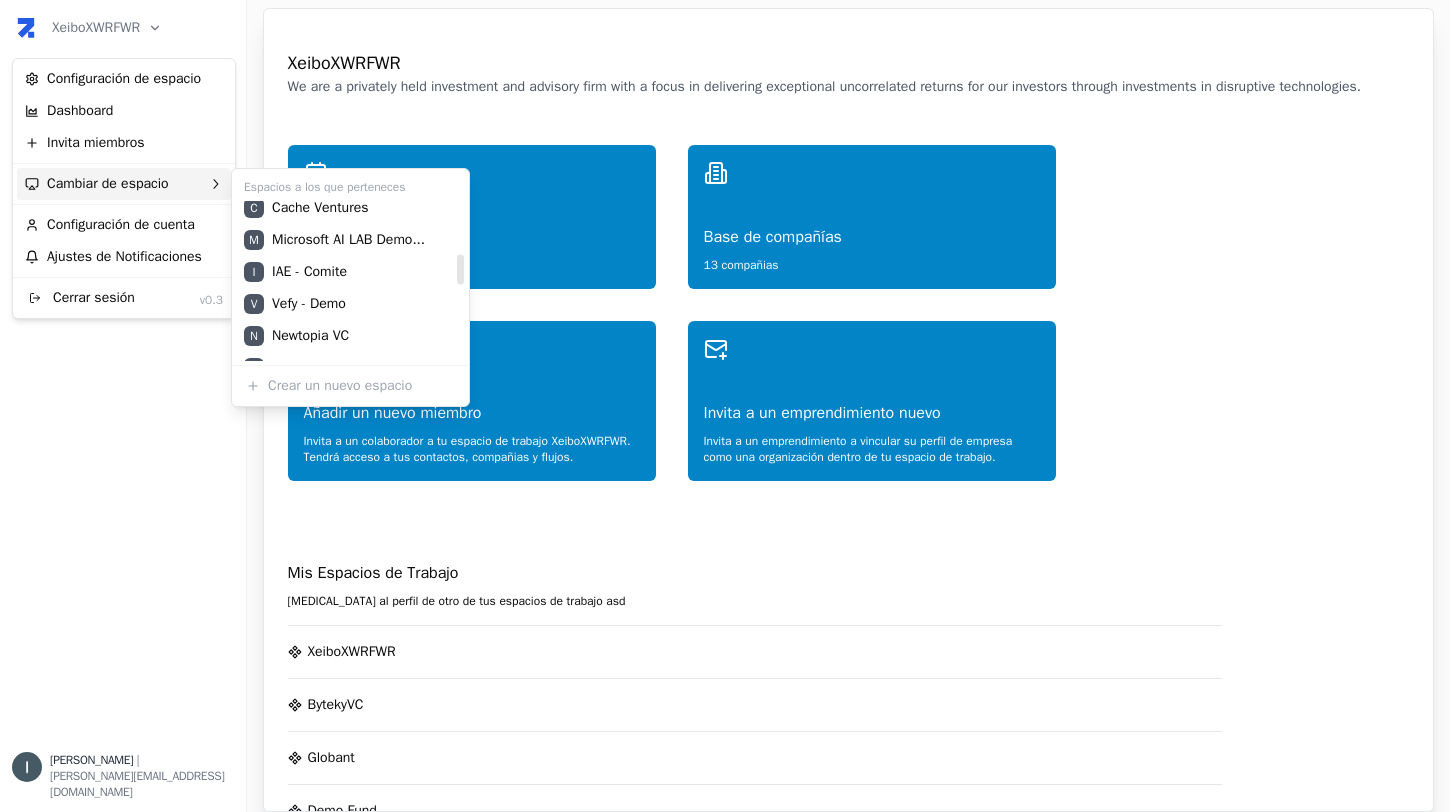 scroll, scrollTop: 267, scrollLeft: 0, axis: vertical 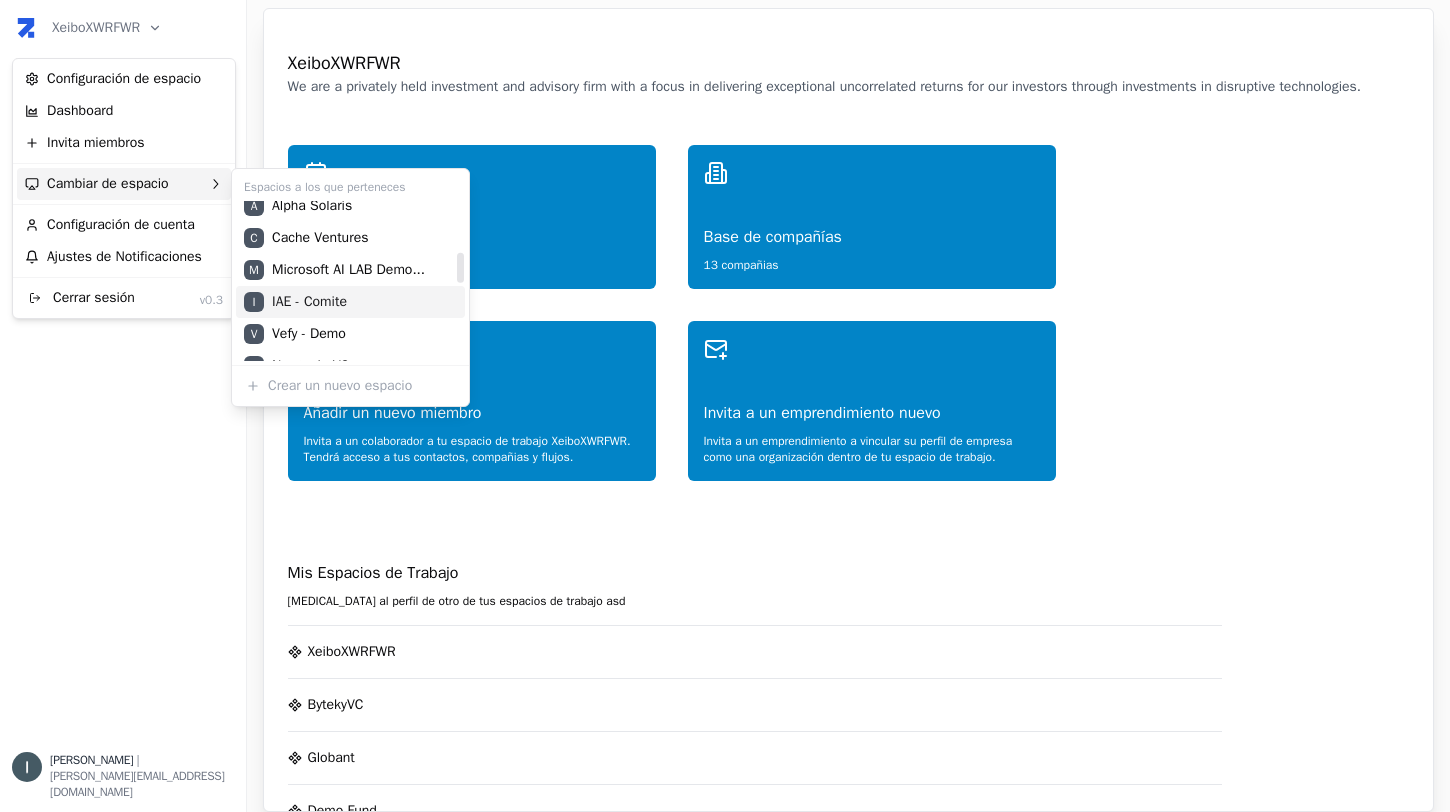click on "I IAE - Comite" at bounding box center [350, 302] 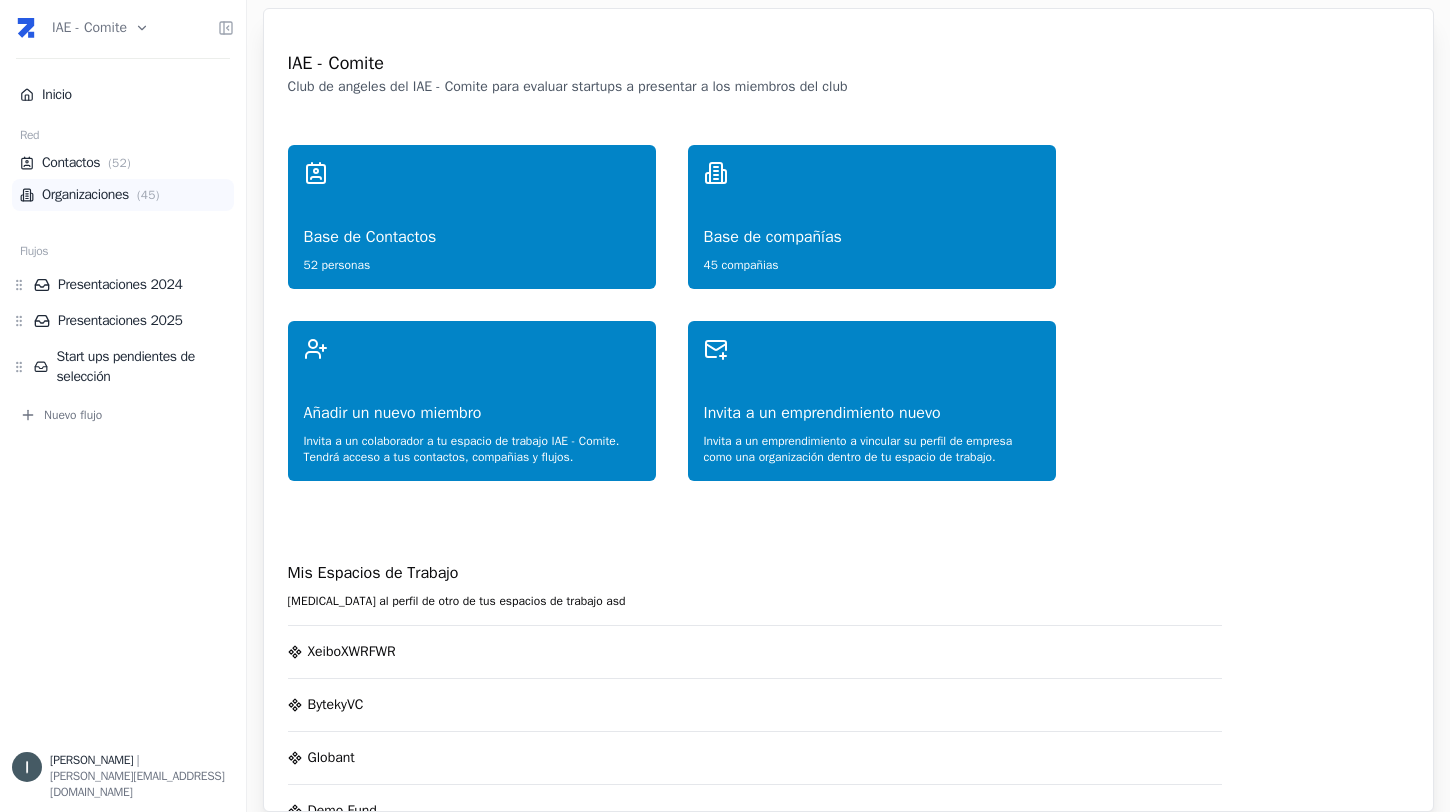 click on "Organizaciones ( 45 )" at bounding box center (123, 195) 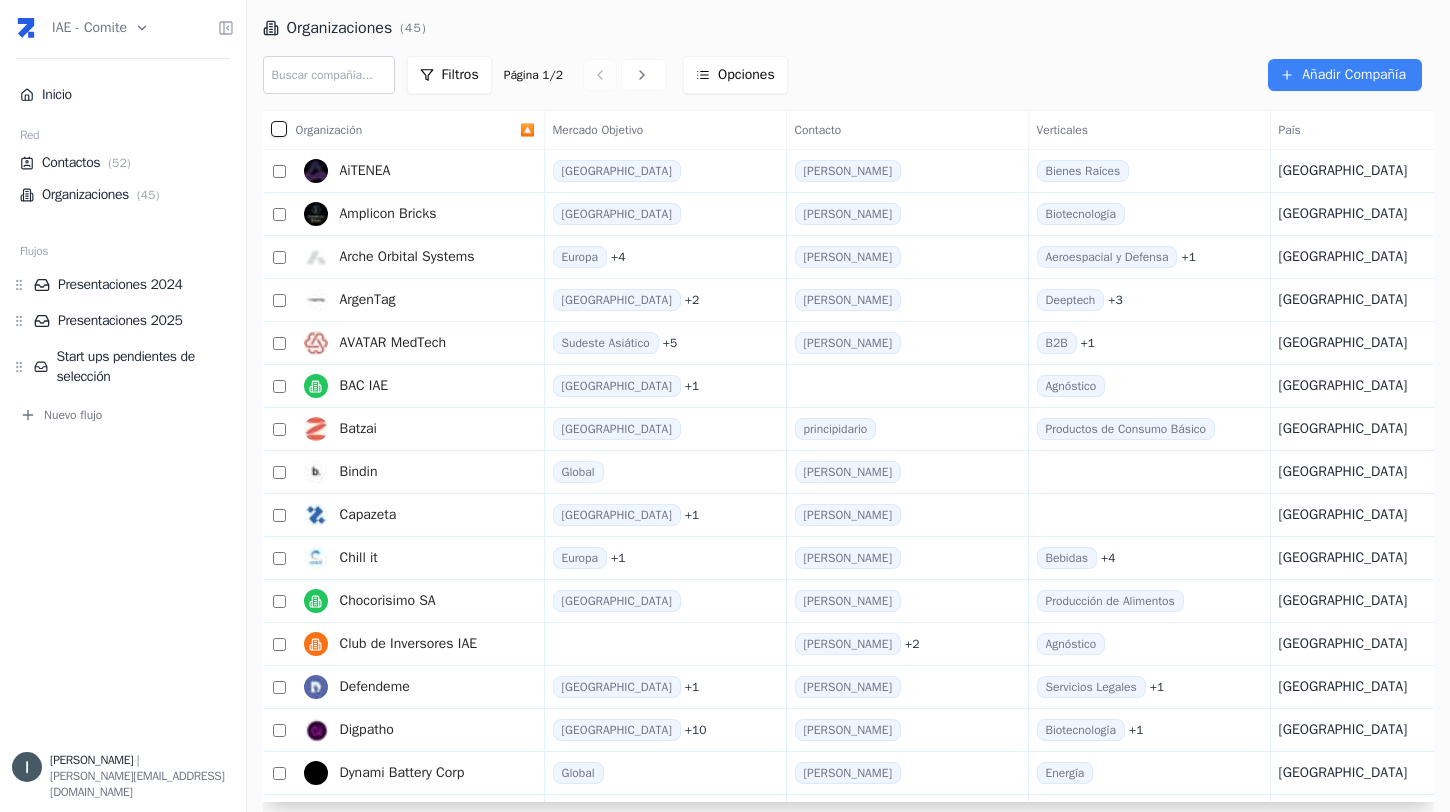 click at bounding box center [329, 75] 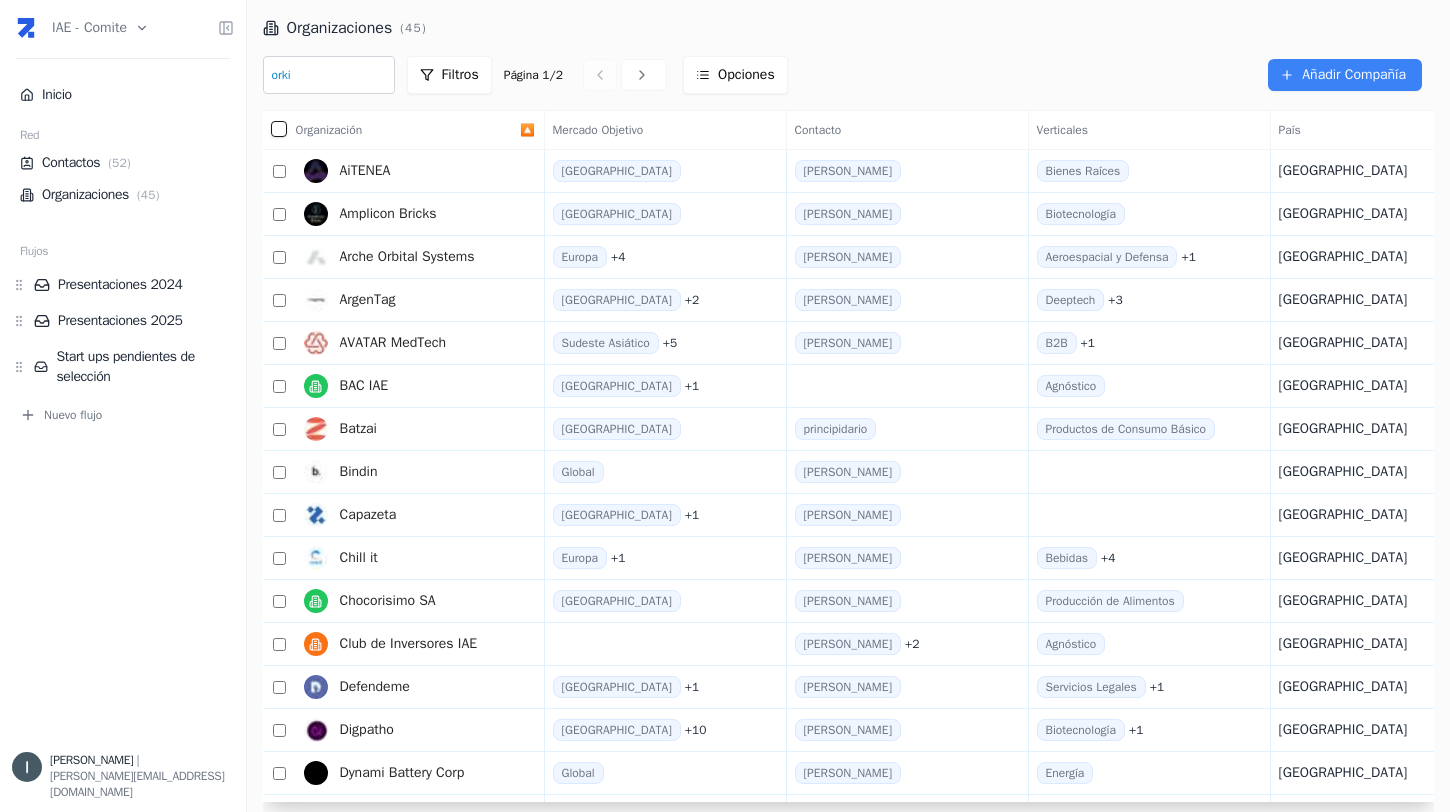 type on "orkid" 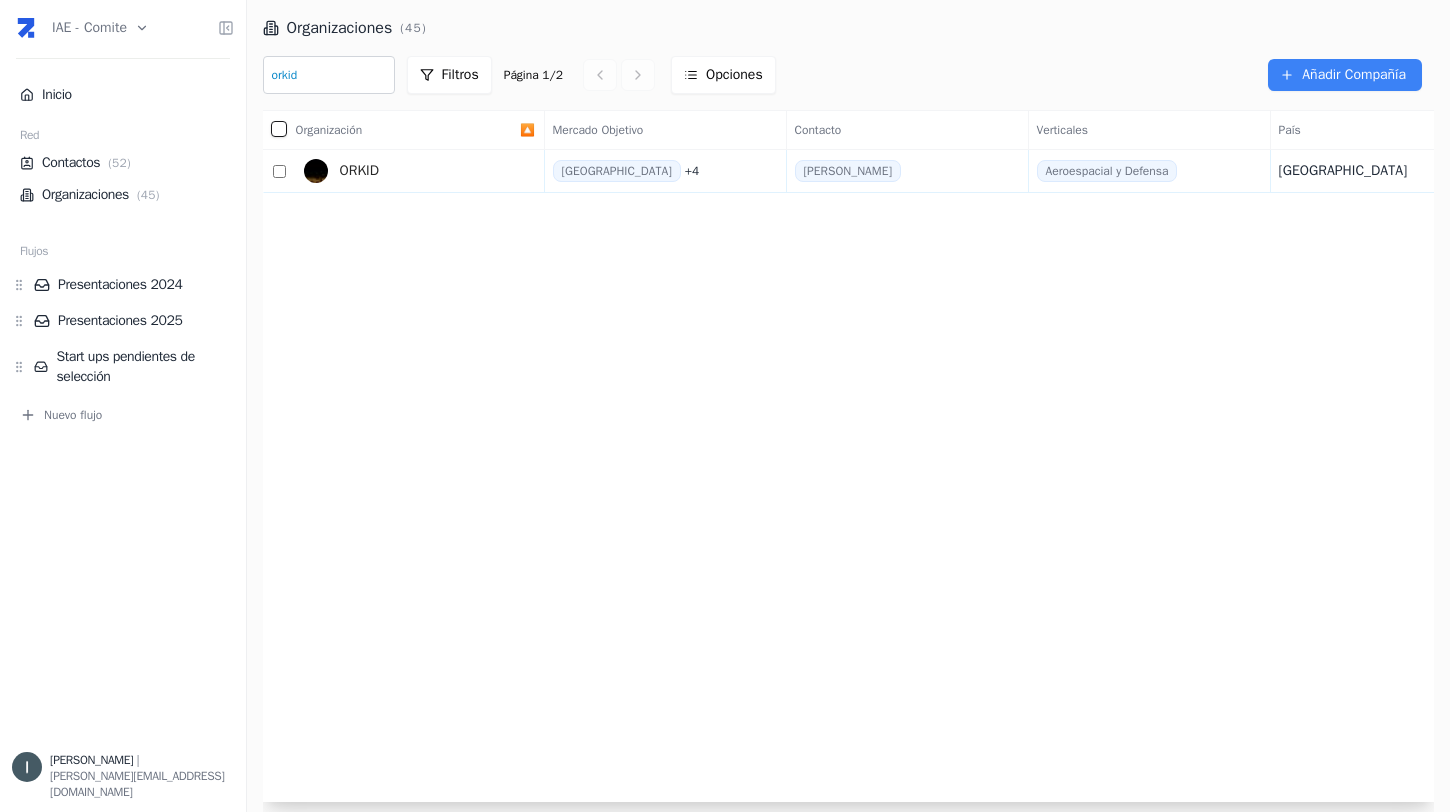 click on "orkid" at bounding box center (329, 75) 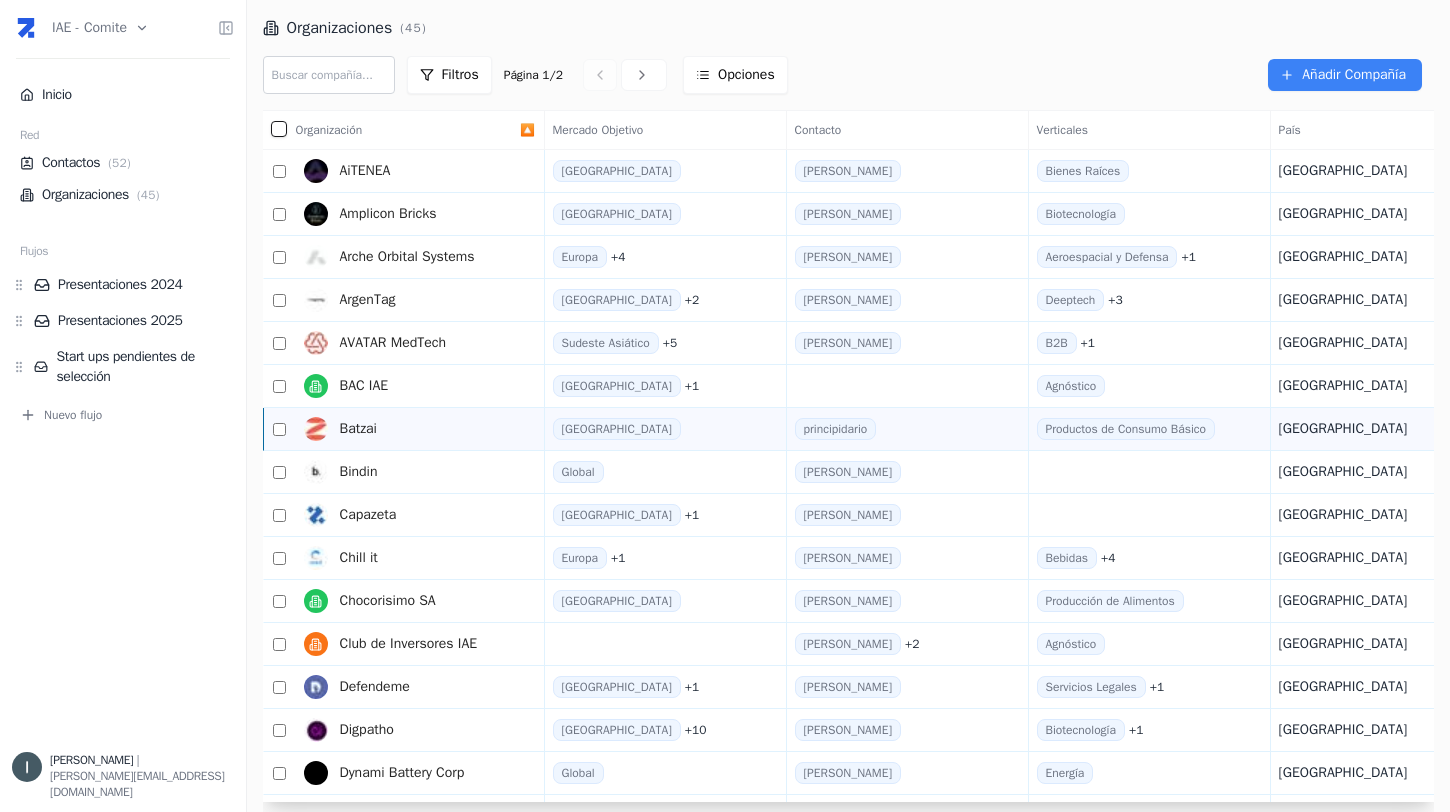scroll, scrollTop: 431, scrollLeft: 0, axis: vertical 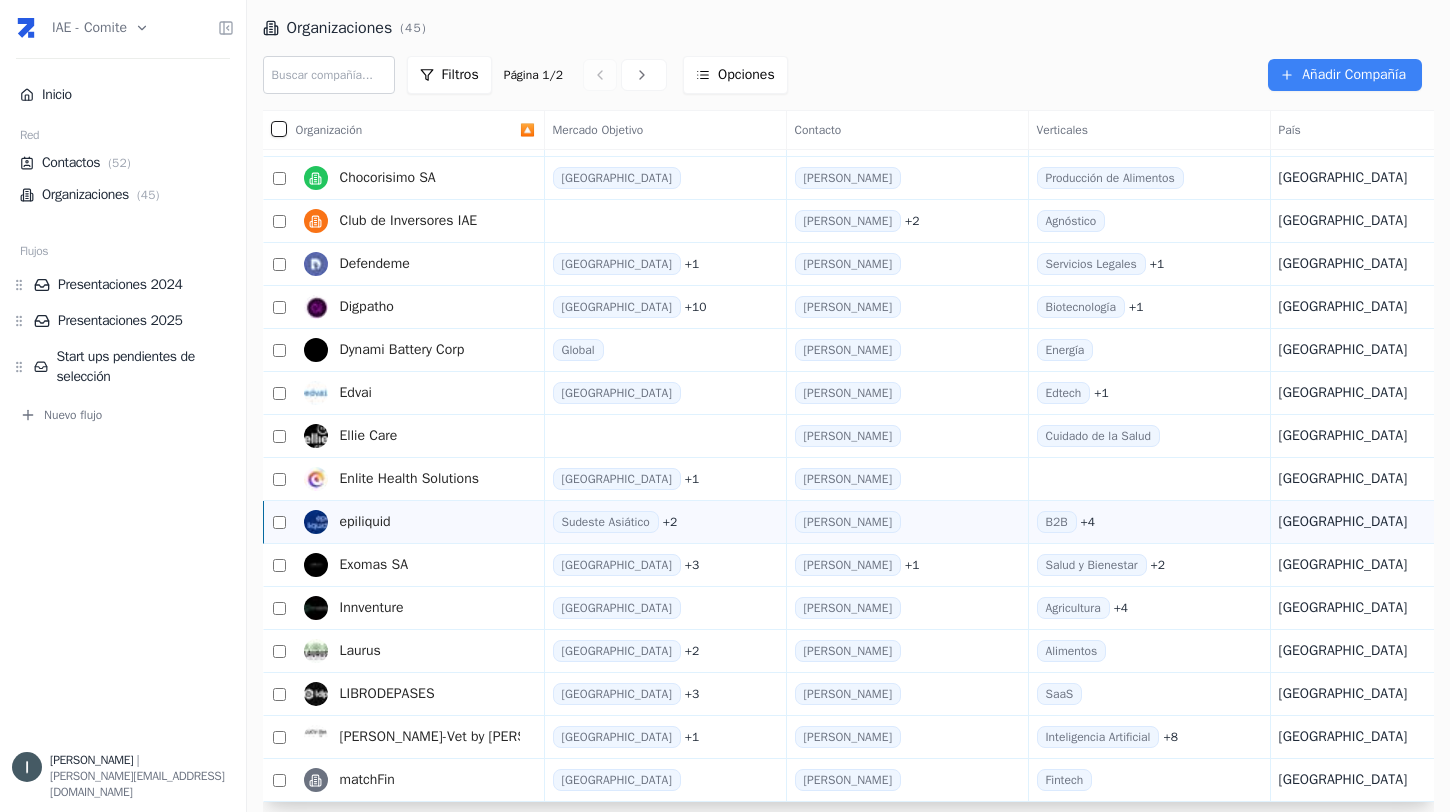 click at bounding box center [279, 522] 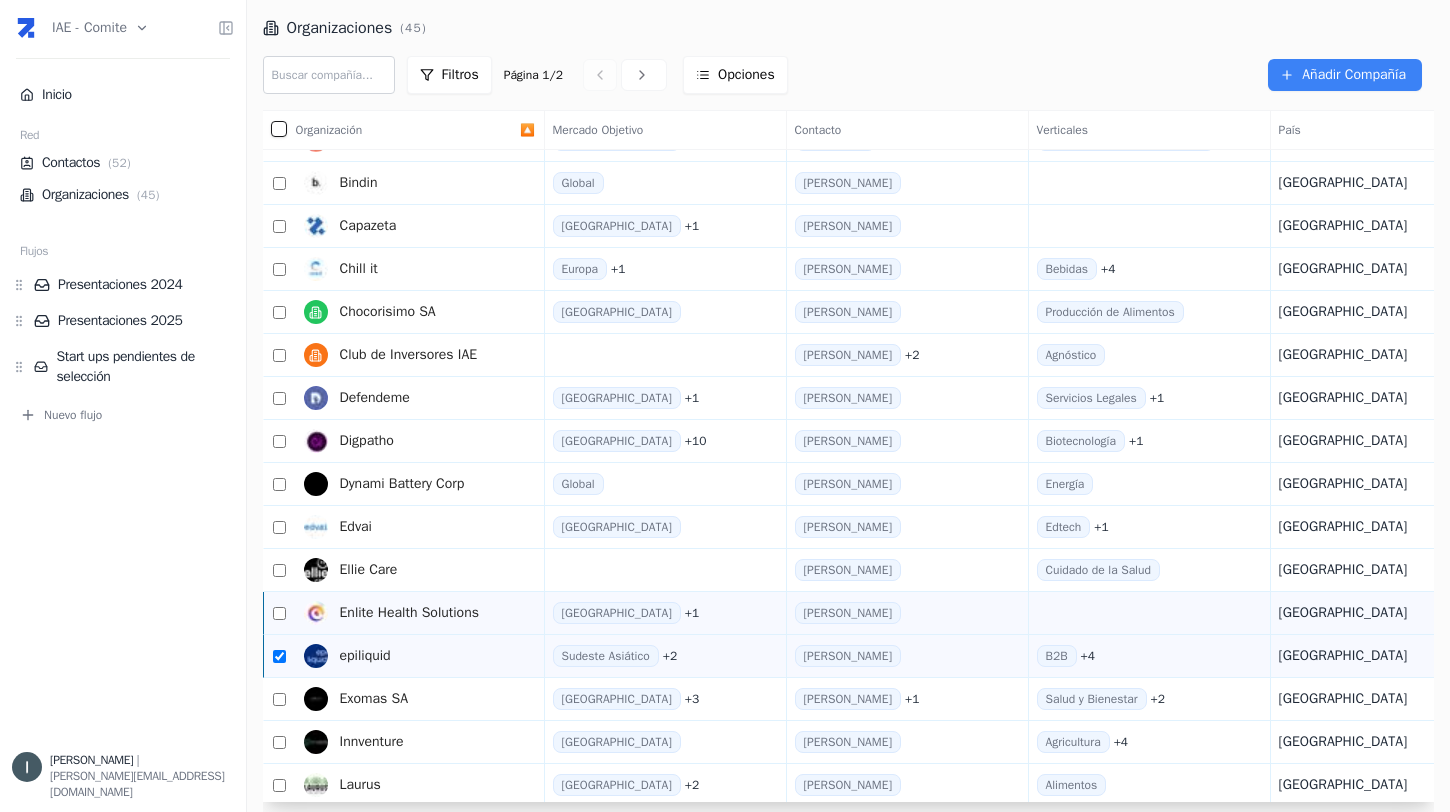scroll, scrollTop: 431, scrollLeft: 0, axis: vertical 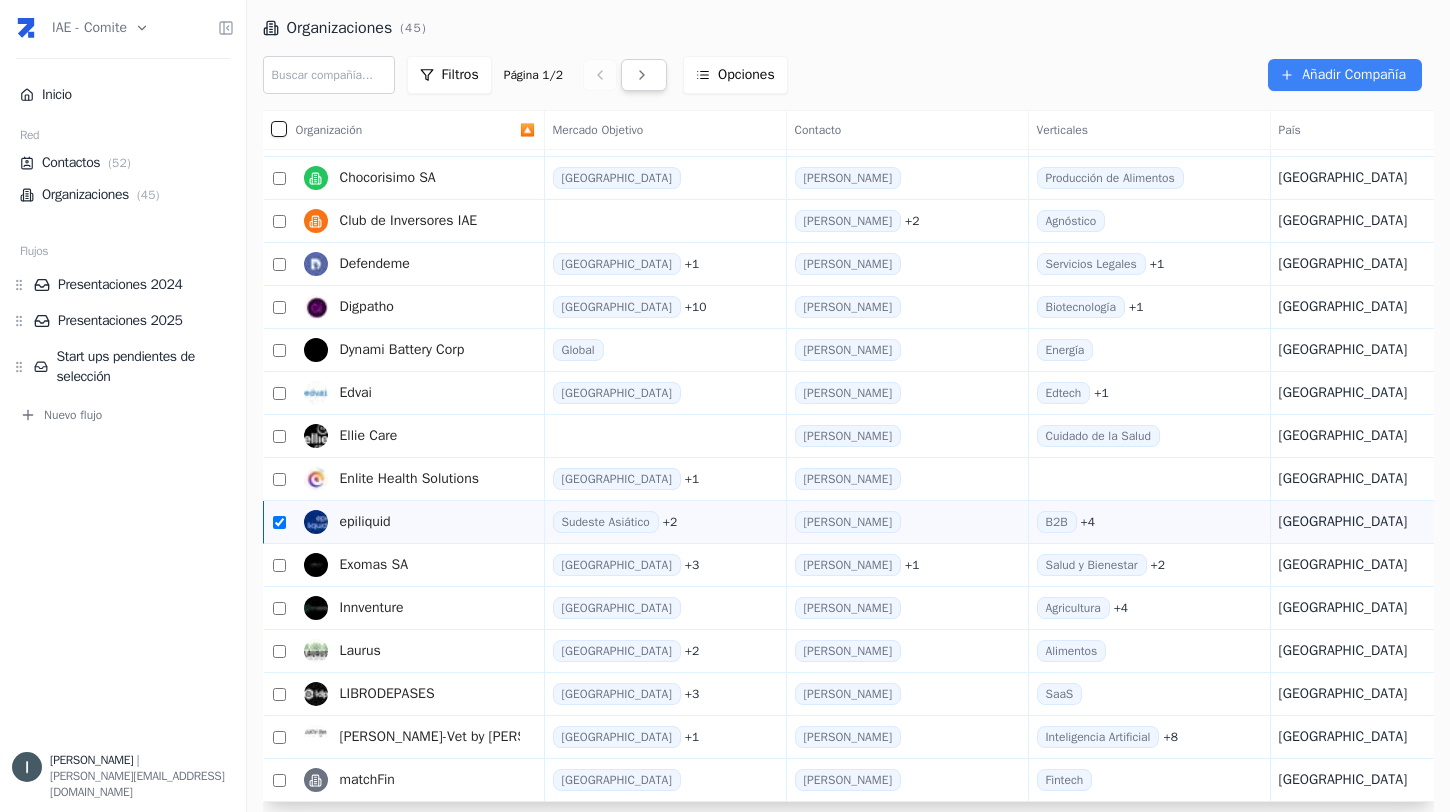 click at bounding box center (644, 75) 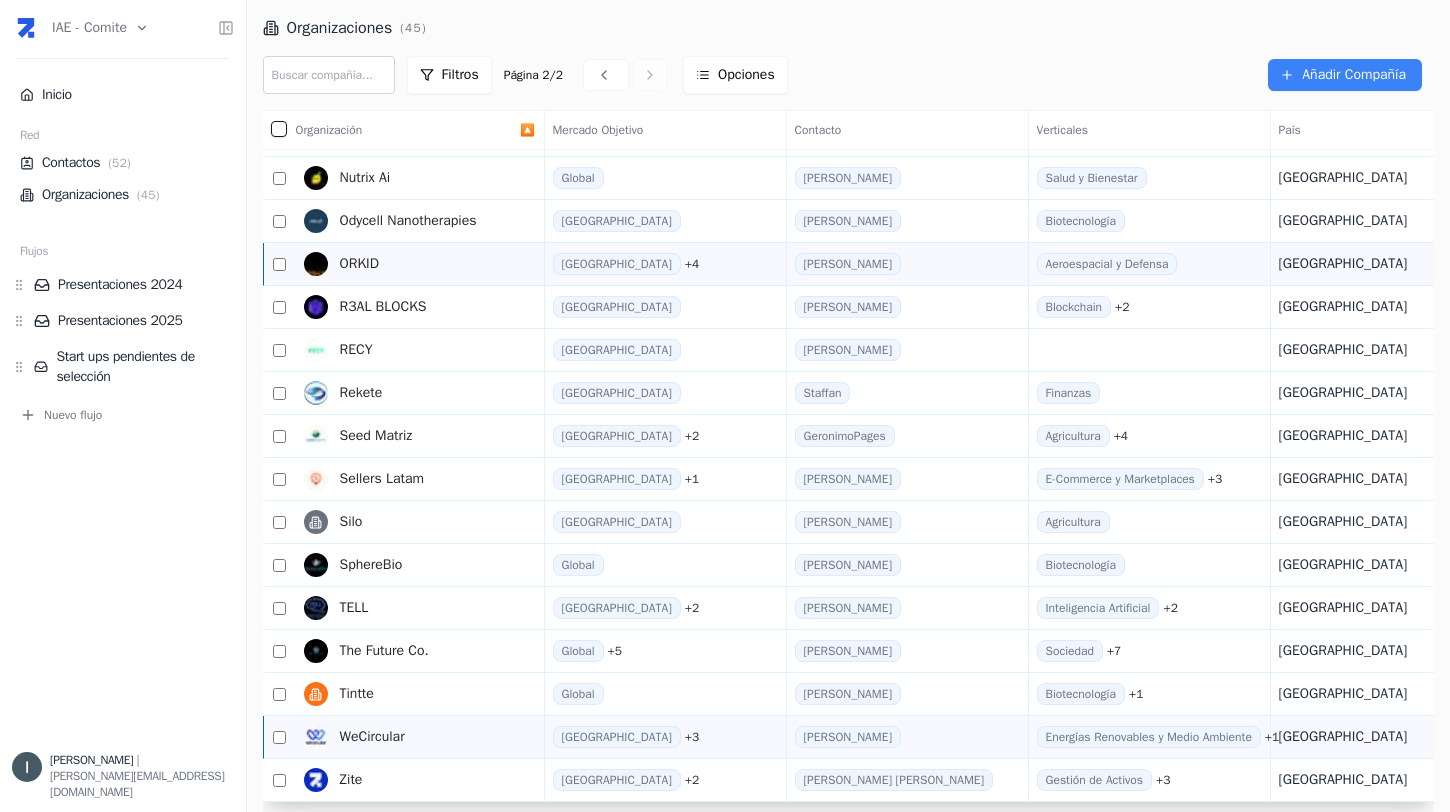 click at bounding box center [279, 264] 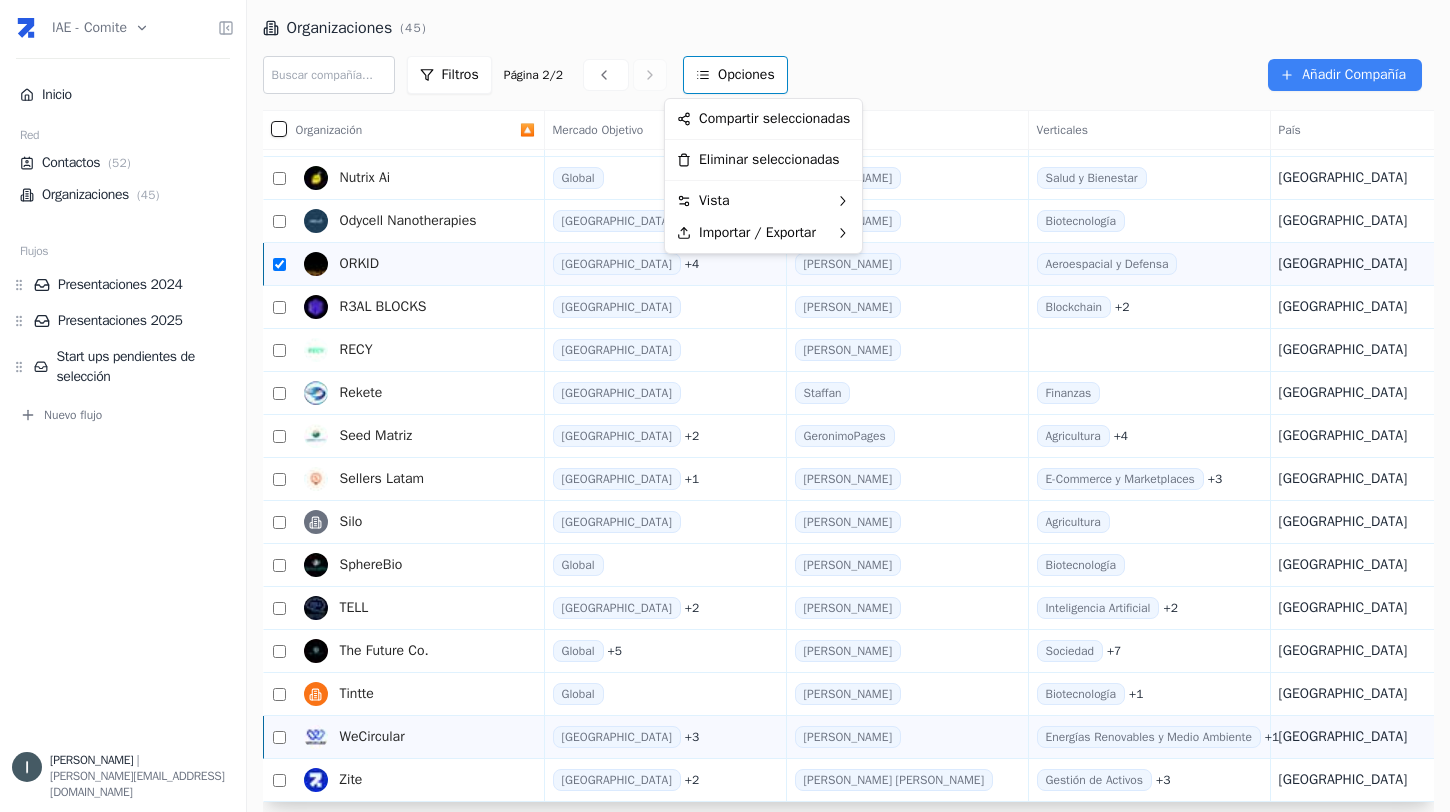 click on "IAE - Comite  Inicio Red Contactos ( 52 ) Organizaciones ( 45 ) Flujos Presentaciones 2024 Presentaciones 2025 Start ups pendientes de selección Nuevo flujo [PERSON_NAME]   |  [PERSON_NAME][EMAIL_ADDRESS][DOMAIN_NAME] Organizaciones ( 45 )   Filtros Página   2  /  2   Opciones   Añadir Compañía Organización  🔼 Mercado Objetivo Contacto Verticales País Validadores Website Responsables Notas Última Interacción Origen MITWallet [PERSON_NAME] Productos de Consumo Básico + 3     + Add a note webform MITWallet [GEOGRAPHIC_DATA] + 2 [PERSON_NAME] Energías Renovables y Medio Ambiente + 5 [GEOGRAPHIC_DATA]   [URL][DOMAIN_NAME]   + Add a note webform Moment Of Peopleッ América Latina + 2 [PERSON_NAME] Inteligencia Artificial + 12 [GEOGRAPHIC_DATA]   [URL][DOMAIN_NAME]   + Add a note webform Mycorium Biotech [PERSON_NAME] Textiles [GEOGRAPHIC_DATA]   [URL][DOMAIN_NAME]   + Add a note webform Notnini Global marco Edtech [GEOGRAPHIC_DATA]   [URL][DOMAIN_NAME]   + Add a note webform Nutrix Ai" at bounding box center [725, 406] 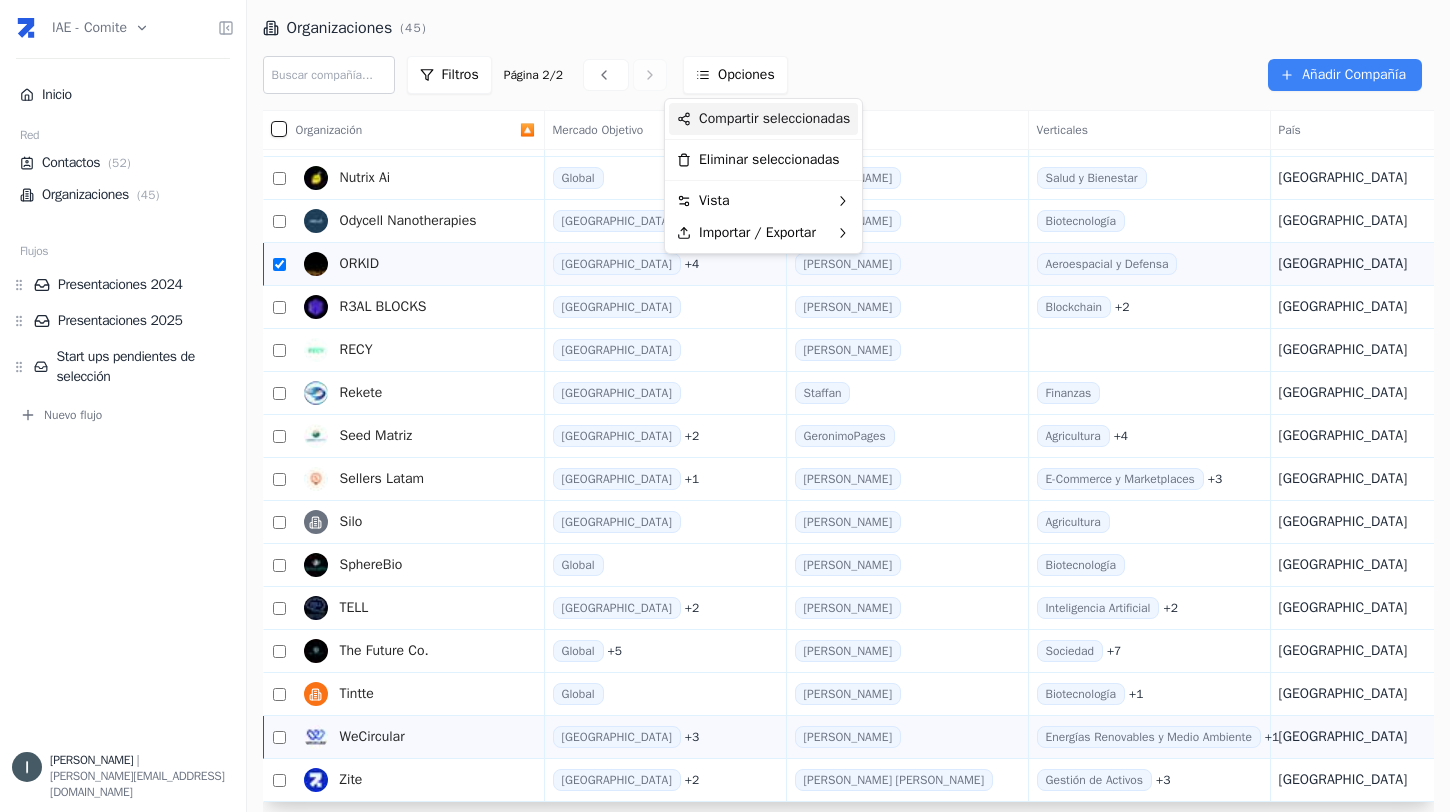 click on "Compartir seleccionadas" at bounding box center [763, 119] 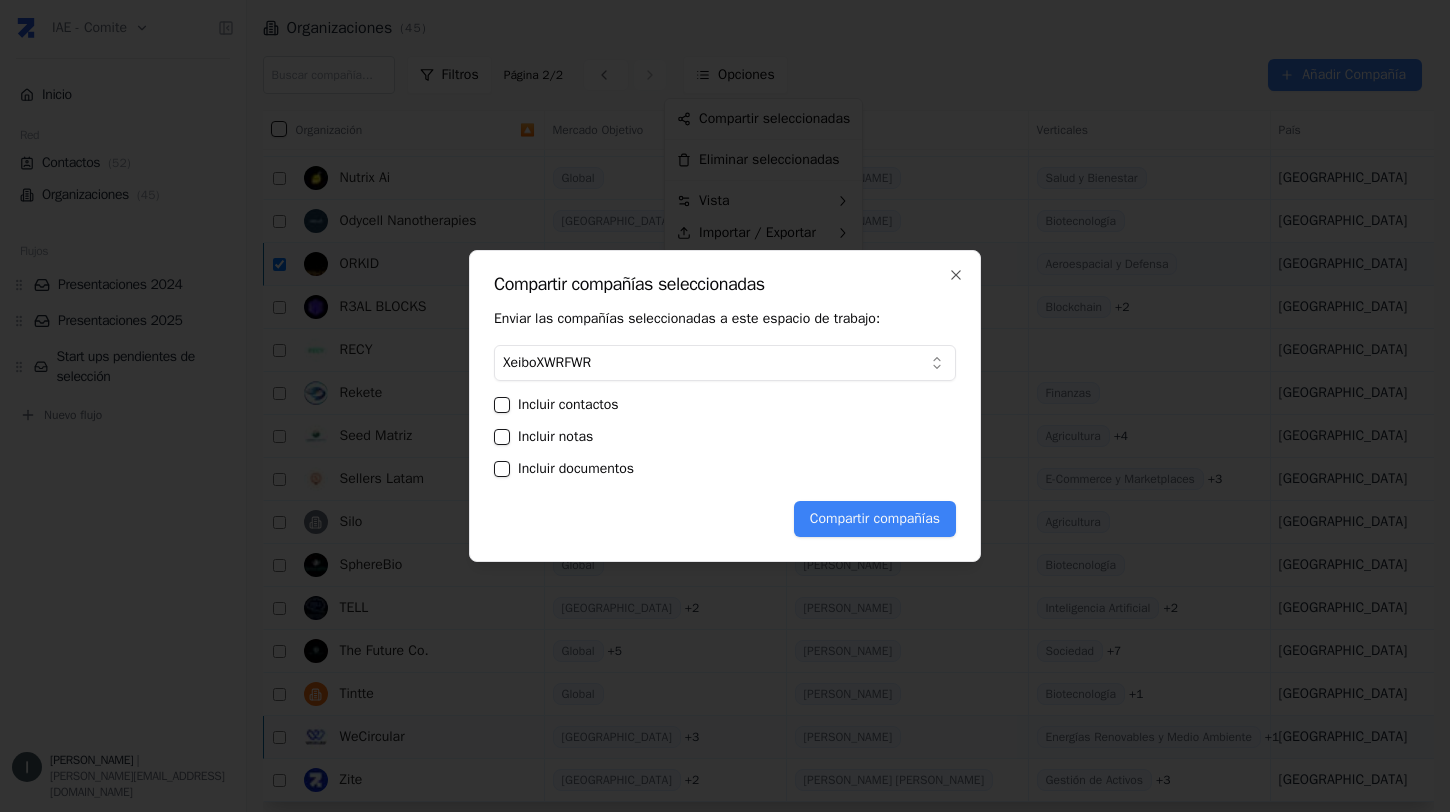 type 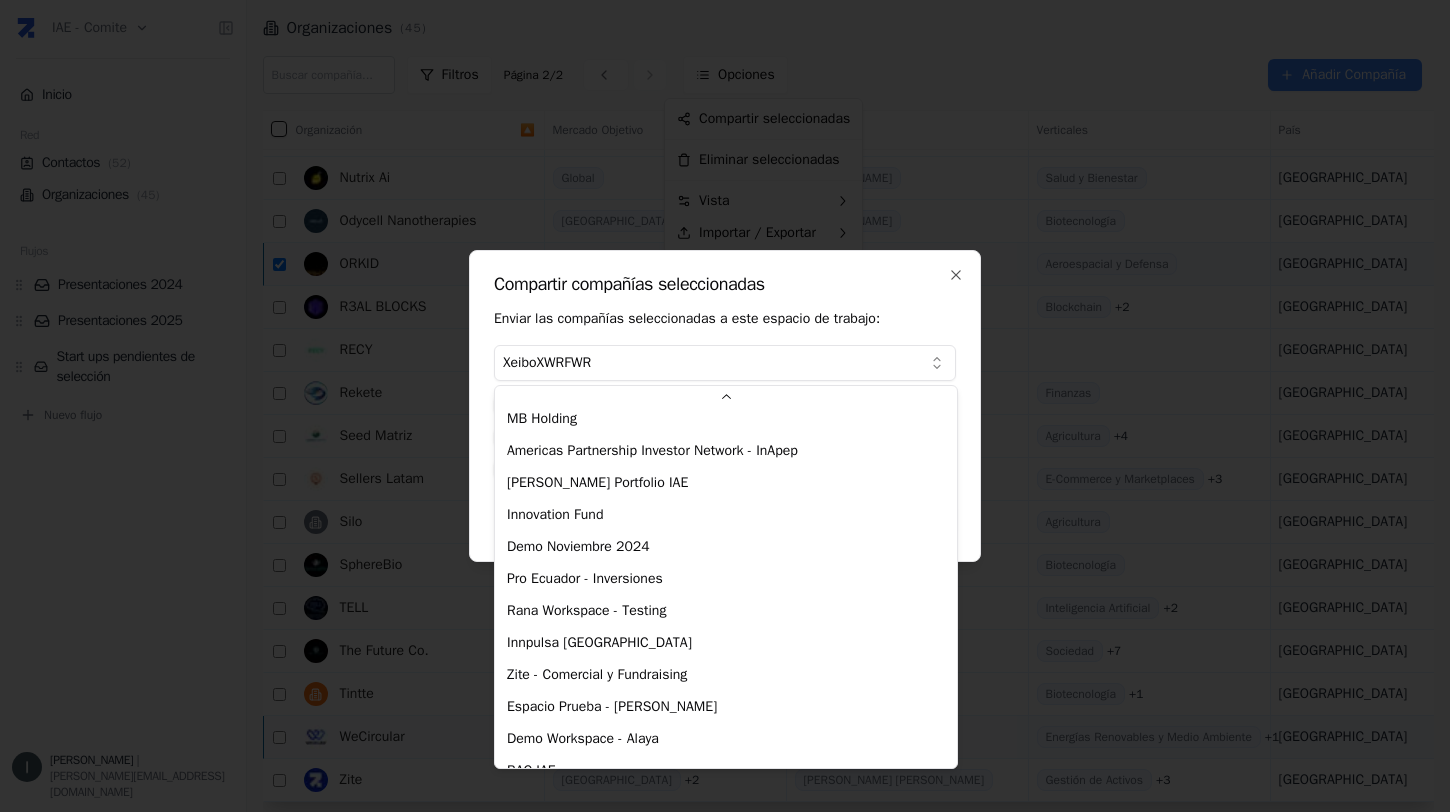 scroll, scrollTop: 449, scrollLeft: 0, axis: vertical 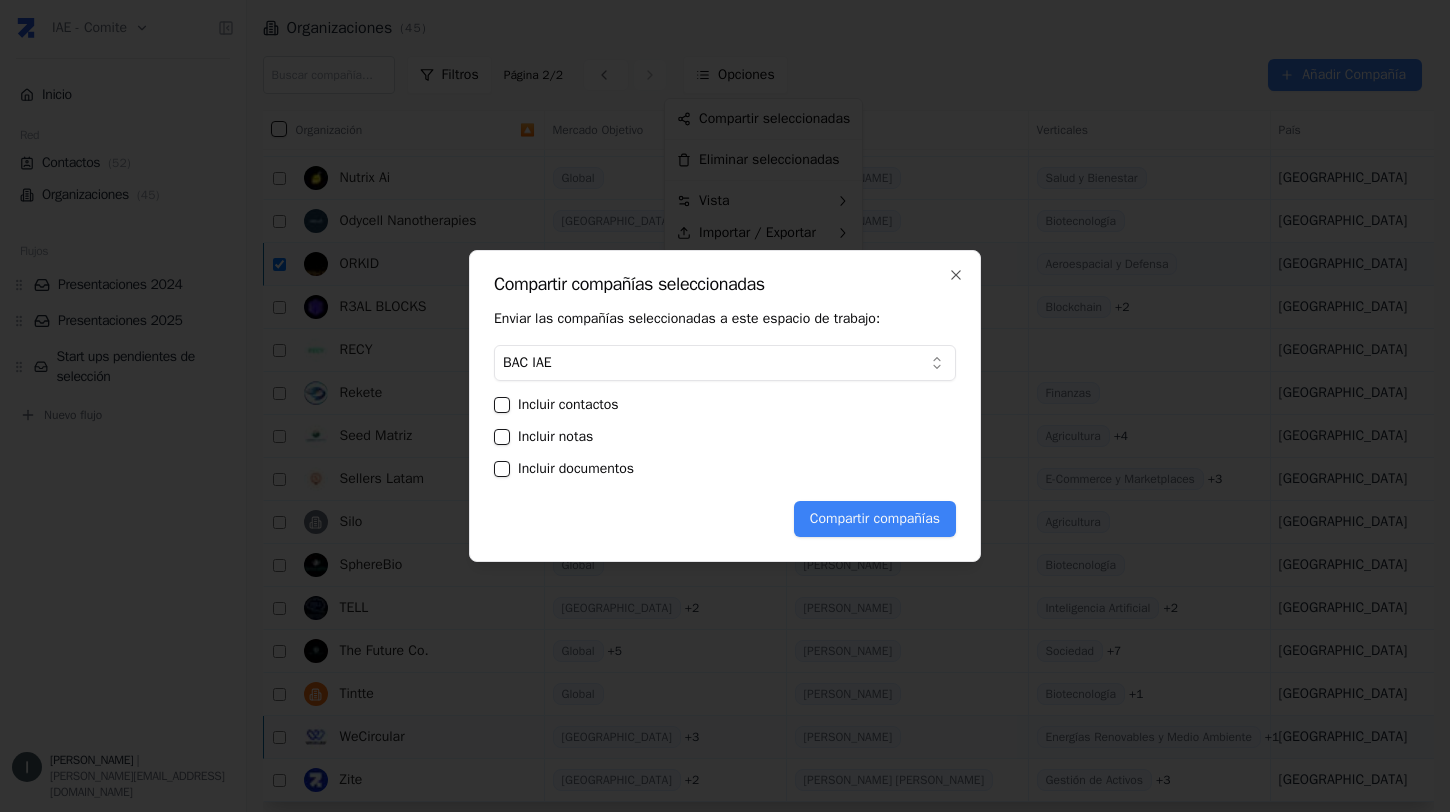click on "Incluir contactos" at bounding box center (502, 405) 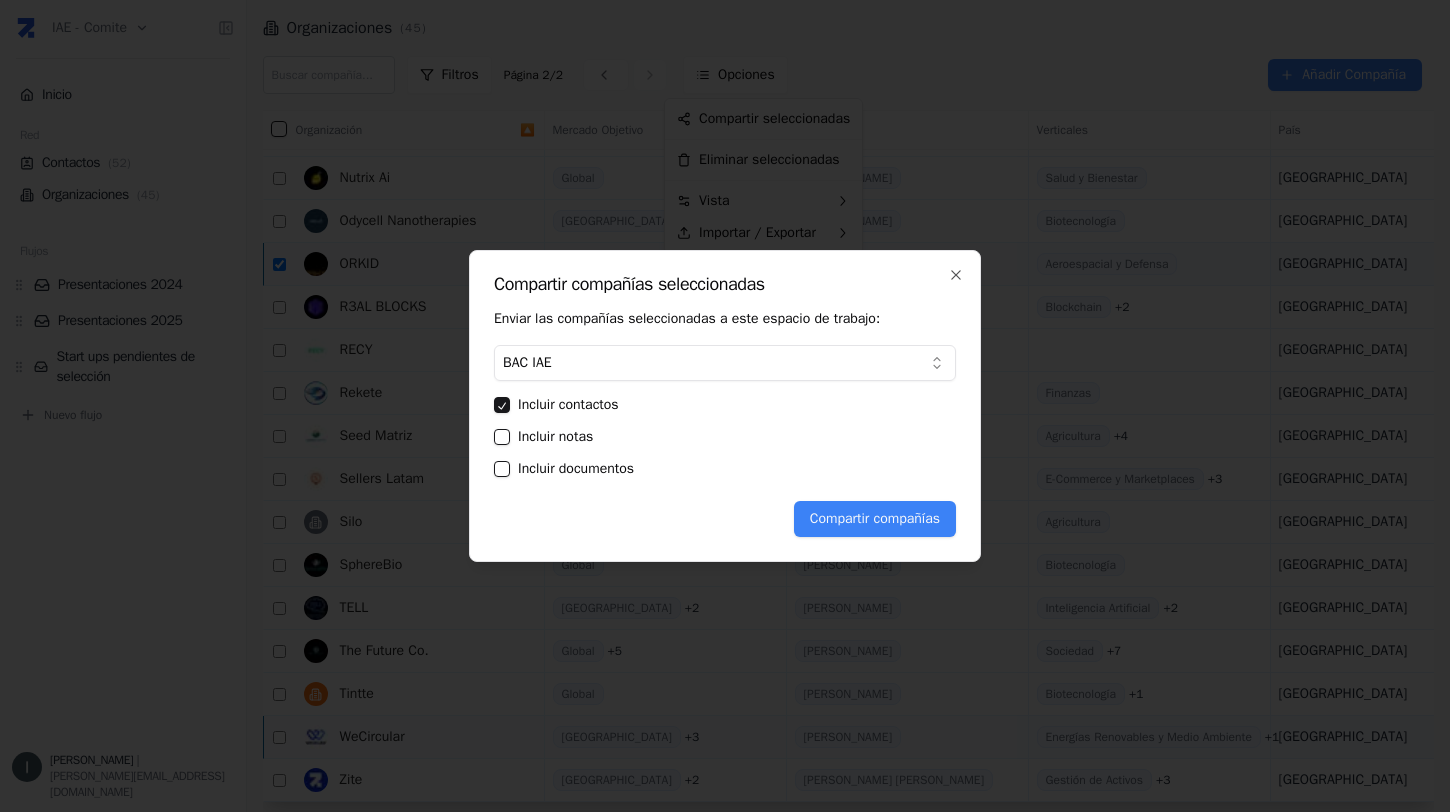 click on "Incluir notas" at bounding box center (502, 437) 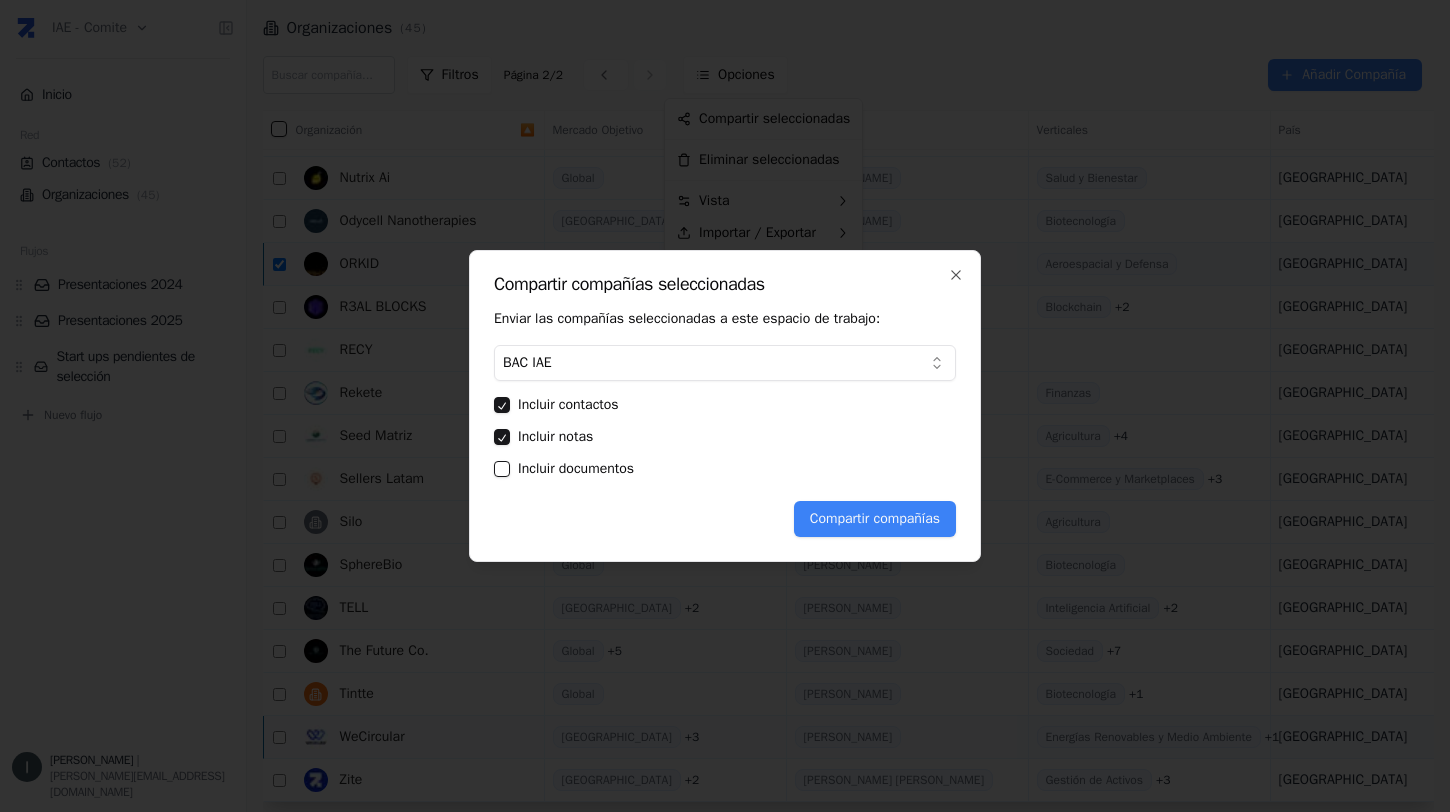 click on "Incluir documentos" at bounding box center (502, 469) 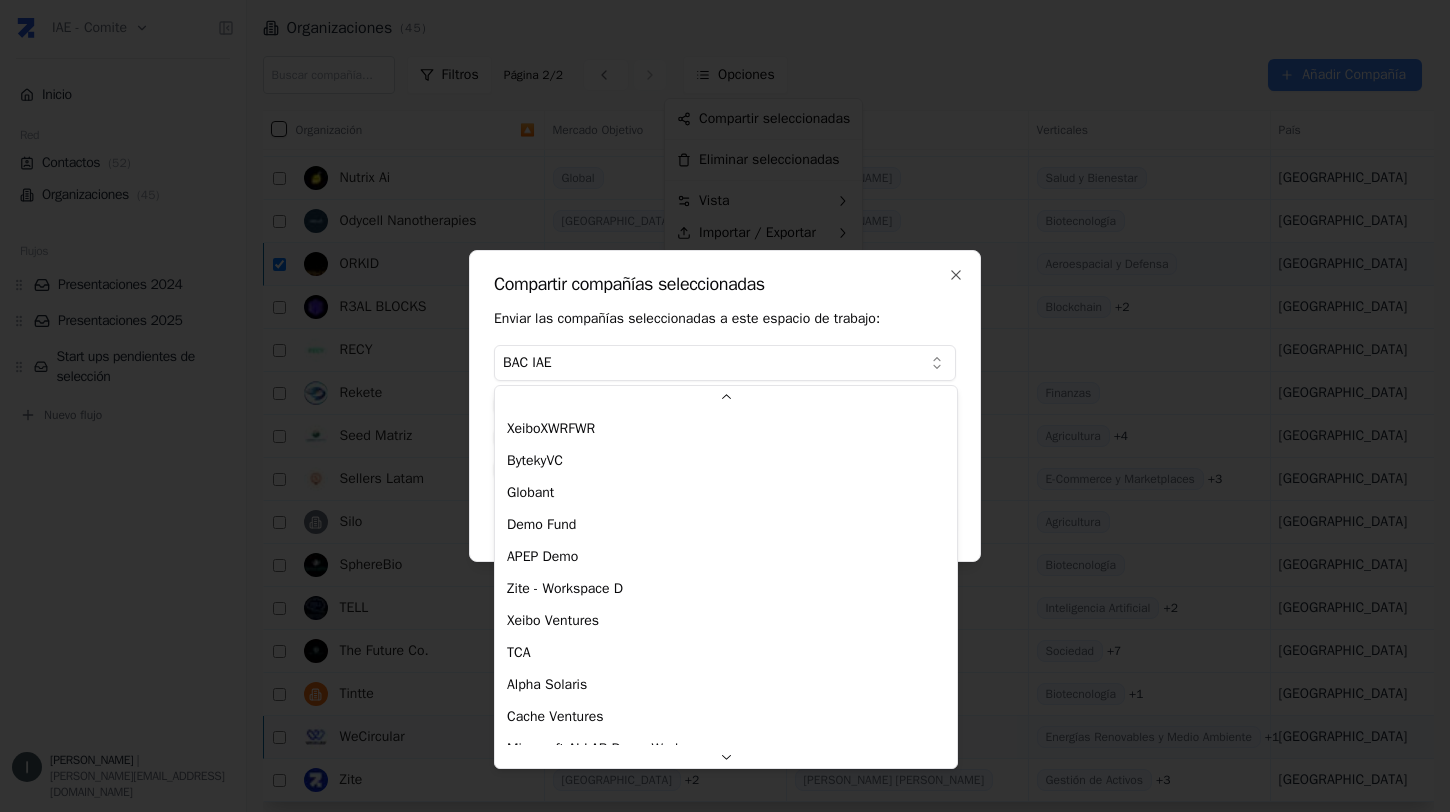 click on "IAE - Comite  Inicio Red Contactos ( 52 ) Organizaciones ( 45 ) Flujos Presentaciones 2024 Presentaciones 2025 Start ups pendientes de selección Nuevo flujo [PERSON_NAME]   |  [PERSON_NAME][EMAIL_ADDRESS][DOMAIN_NAME] Organizaciones ( 45 )   Filtros Página   2  /  2   Opciones   Añadir Compañía Organización  🔼 Mercado Objetivo Contacto Verticales País Validadores Website Responsables Notas Última Interacción Origen MITWallet [PERSON_NAME] Productos de Consumo Básico + 3     + Add a note webform MITWallet [GEOGRAPHIC_DATA] + 2 [PERSON_NAME] Energías Renovables y Medio Ambiente + 5 [GEOGRAPHIC_DATA]   [URL][DOMAIN_NAME]   + Add a note webform Moment Of Peopleッ América Latina + 2 [PERSON_NAME] Inteligencia Artificial + 12 [GEOGRAPHIC_DATA]   [URL][DOMAIN_NAME]   + Add a note webform Mycorium Biotech [PERSON_NAME] Textiles [GEOGRAPHIC_DATA]   [URL][DOMAIN_NAME]   + Add a note webform Notnini Global marco Edtech [GEOGRAPHIC_DATA]   [URL][DOMAIN_NAME]   + Add a note webform Nutrix Ai" at bounding box center [725, 406] 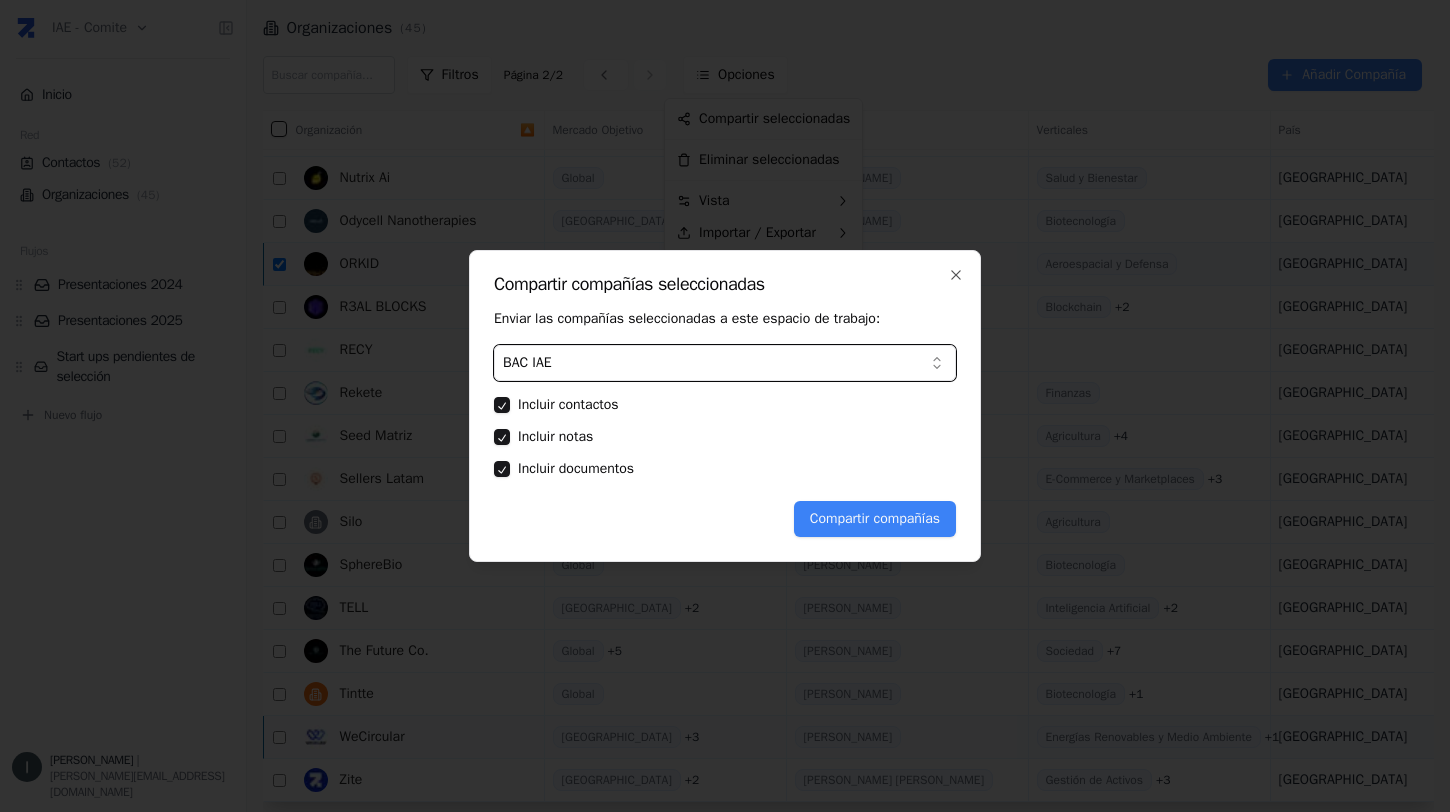 click on "IAE - Comite  Inicio Red Contactos ( 52 ) Organizaciones ( 45 ) Flujos Presentaciones 2024 Presentaciones 2025 Start ups pendientes de selección Nuevo flujo [PERSON_NAME]   |  [PERSON_NAME][EMAIL_ADDRESS][DOMAIN_NAME] Organizaciones ( 45 )   Filtros Página   2  /  2   Opciones   Añadir Compañía Organización  🔼 Mercado Objetivo Contacto Verticales País Validadores Website Responsables Notas Última Interacción Origen MITWallet [PERSON_NAME] Productos de Consumo Básico + 3     + Add a note webform MITWallet [GEOGRAPHIC_DATA] + 2 [PERSON_NAME] Energías Renovables y Medio Ambiente + 5 [GEOGRAPHIC_DATA]   [URL][DOMAIN_NAME]   + Add a note webform Moment Of Peopleッ América Latina + 2 [PERSON_NAME] Inteligencia Artificial + 12 [GEOGRAPHIC_DATA]   [URL][DOMAIN_NAME]   + Add a note webform Mycorium Biotech [PERSON_NAME] Textiles [GEOGRAPHIC_DATA]   [URL][DOMAIN_NAME]   + Add a note webform Notnini Global marco Edtech [GEOGRAPHIC_DATA]   [URL][DOMAIN_NAME]   + Add a note webform Nutrix Ai" at bounding box center (725, 406) 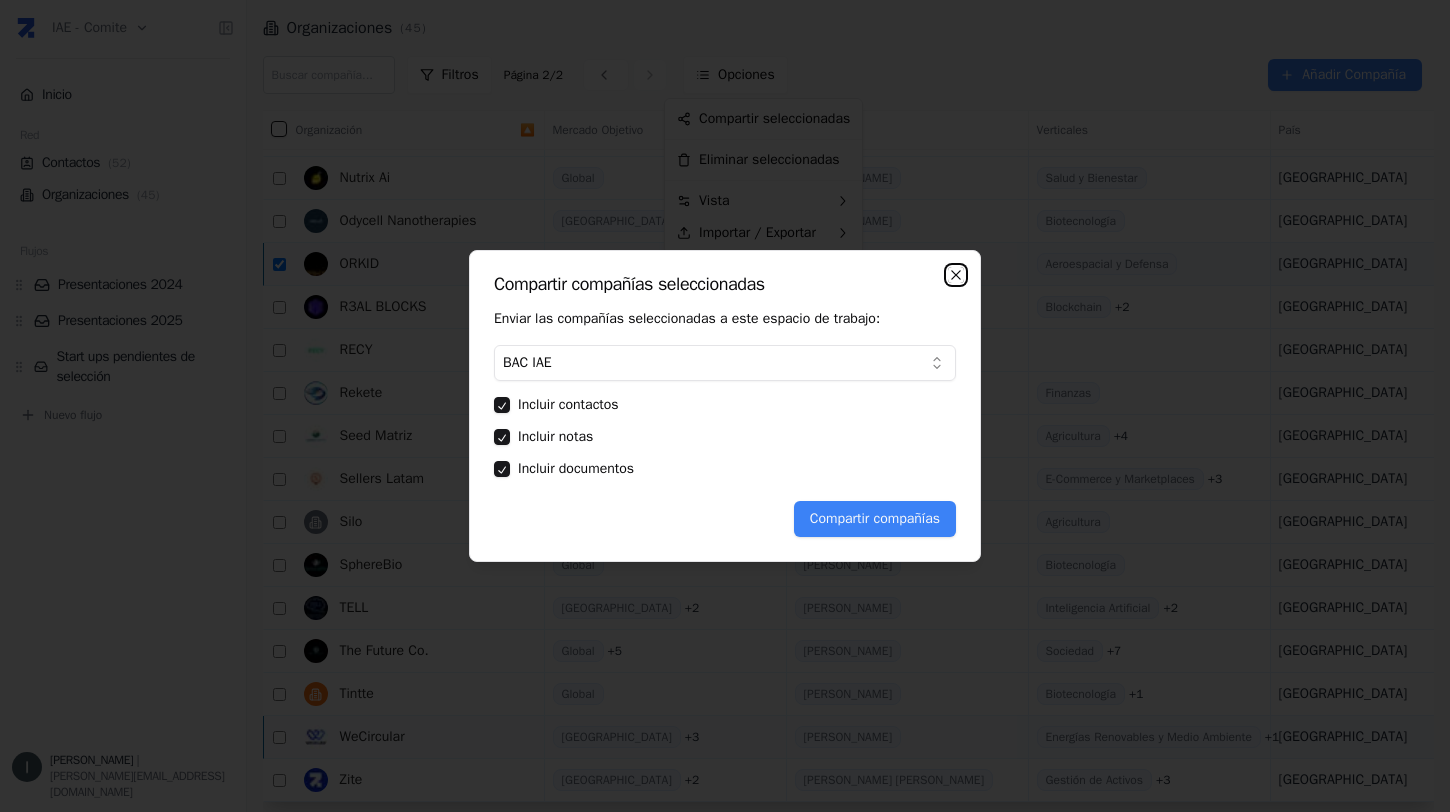 click 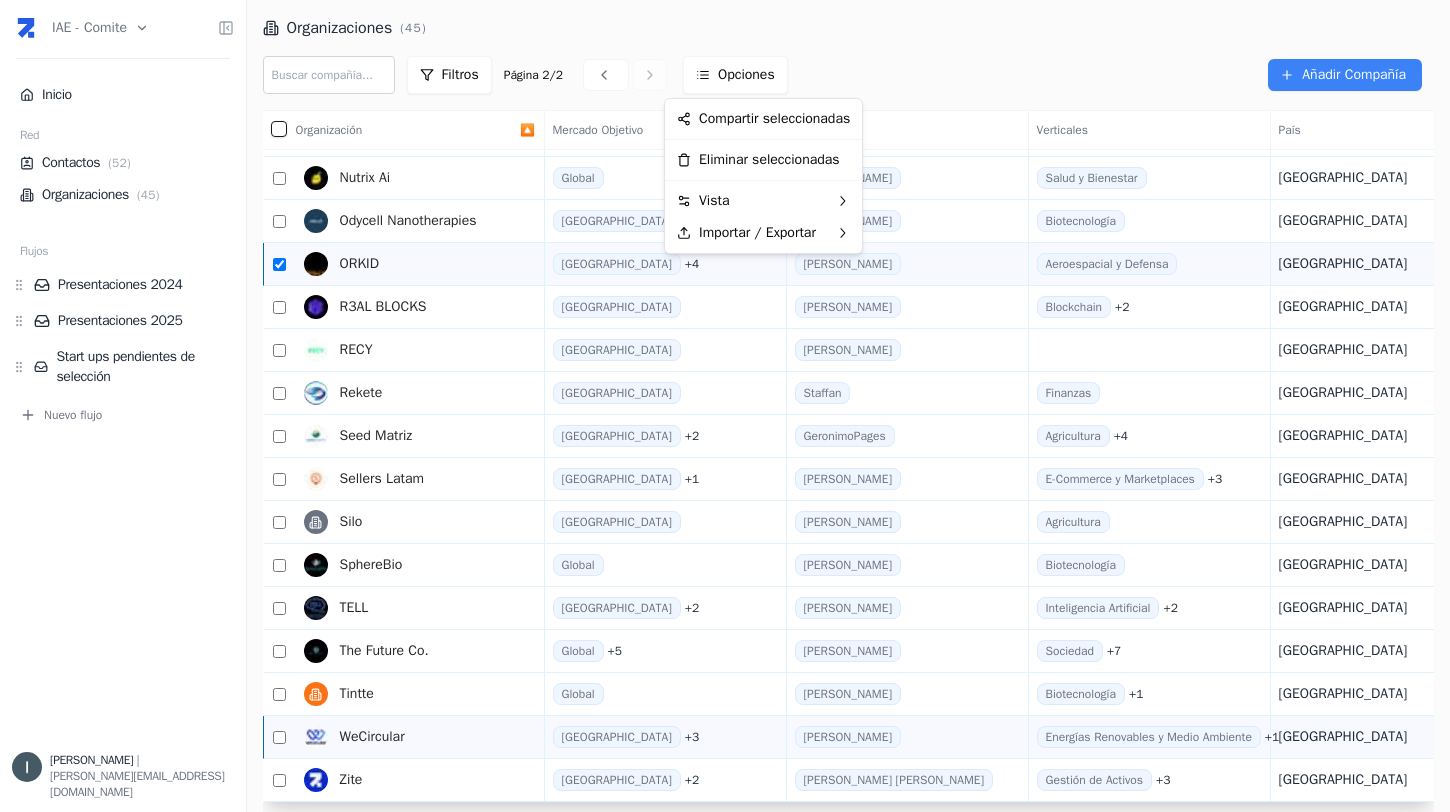 click on "IAE - Comite  Inicio Red Contactos ( 52 ) Organizaciones ( 45 ) Flujos Presentaciones 2024 Presentaciones 2025 Start ups pendientes de selección Nuevo flujo [PERSON_NAME]   |  [PERSON_NAME][EMAIL_ADDRESS][DOMAIN_NAME] Organizaciones ( 45 )   Filtros Página   2  /  2   Opciones   Añadir Compañía Organización  🔼 Mercado Objetivo Contacto Verticales País Validadores Website Responsables Notas Última Interacción Origen MITWallet [PERSON_NAME] Productos de Consumo Básico + 3     + Add a note webform MITWallet [GEOGRAPHIC_DATA] + 2 [PERSON_NAME] Energías Renovables y Medio Ambiente + 5 [GEOGRAPHIC_DATA]   [URL][DOMAIN_NAME]   + Add a note webform Moment Of Peopleッ América Latina + 2 [PERSON_NAME] Inteligencia Artificial + 12 [GEOGRAPHIC_DATA]   [URL][DOMAIN_NAME]   + Add a note webform Mycorium Biotech [PERSON_NAME] Textiles [GEOGRAPHIC_DATA]   [URL][DOMAIN_NAME]   + Add a note webform Notnini Global marco Edtech [GEOGRAPHIC_DATA]   [URL][DOMAIN_NAME]   + Add a note webform Nutrix Ai" at bounding box center [725, 406] 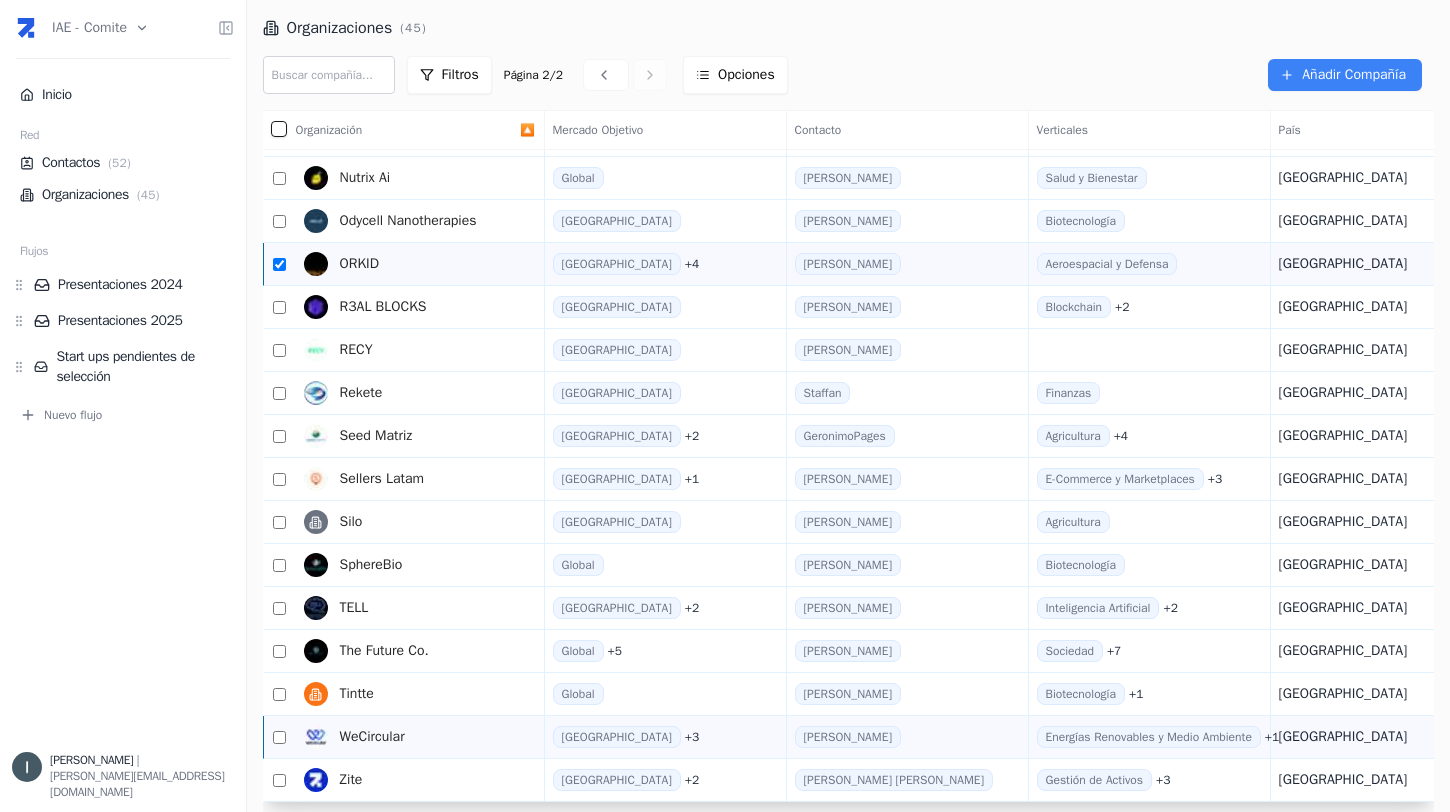 click at bounding box center (279, 264) 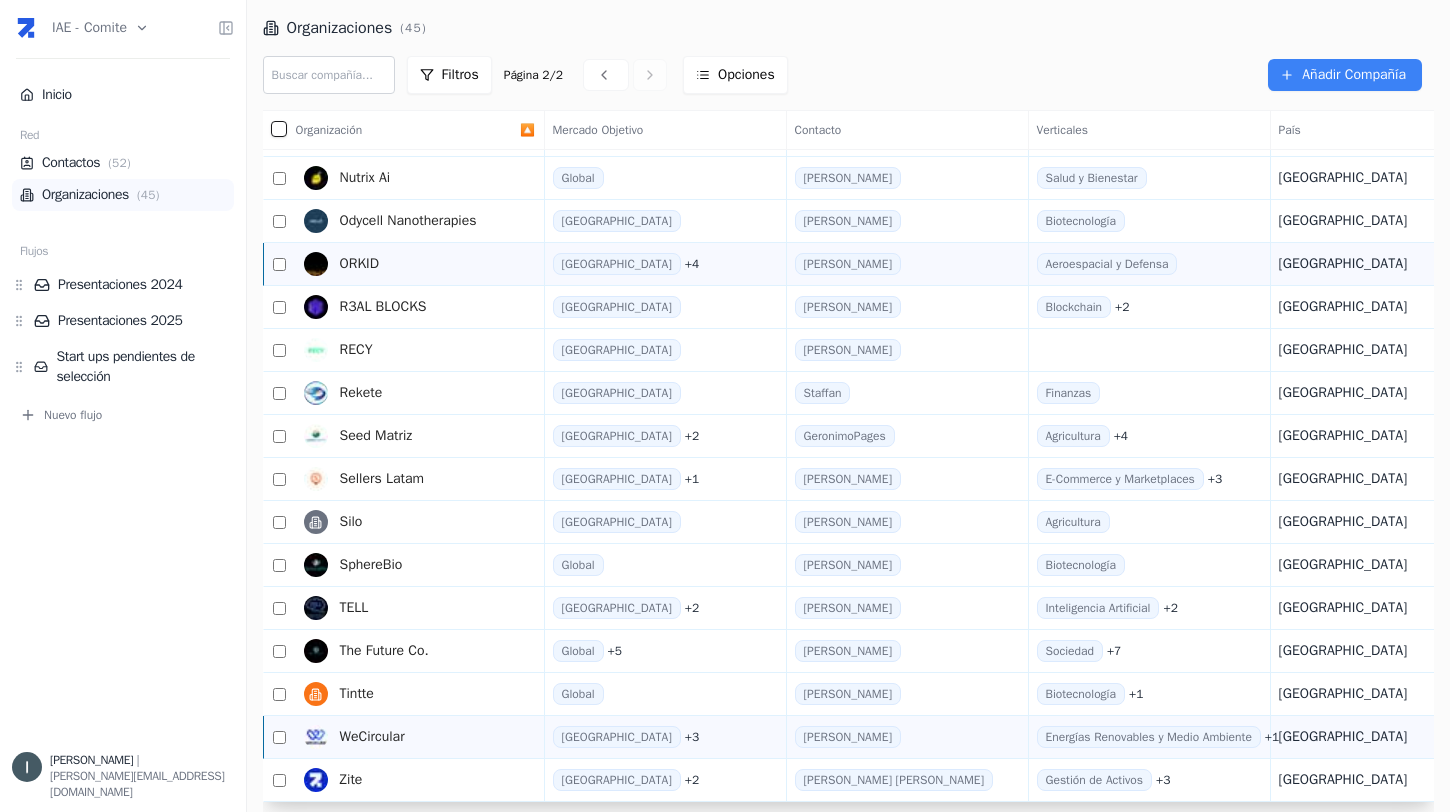 click on "Organizaciones ( 45 )" at bounding box center [123, 195] 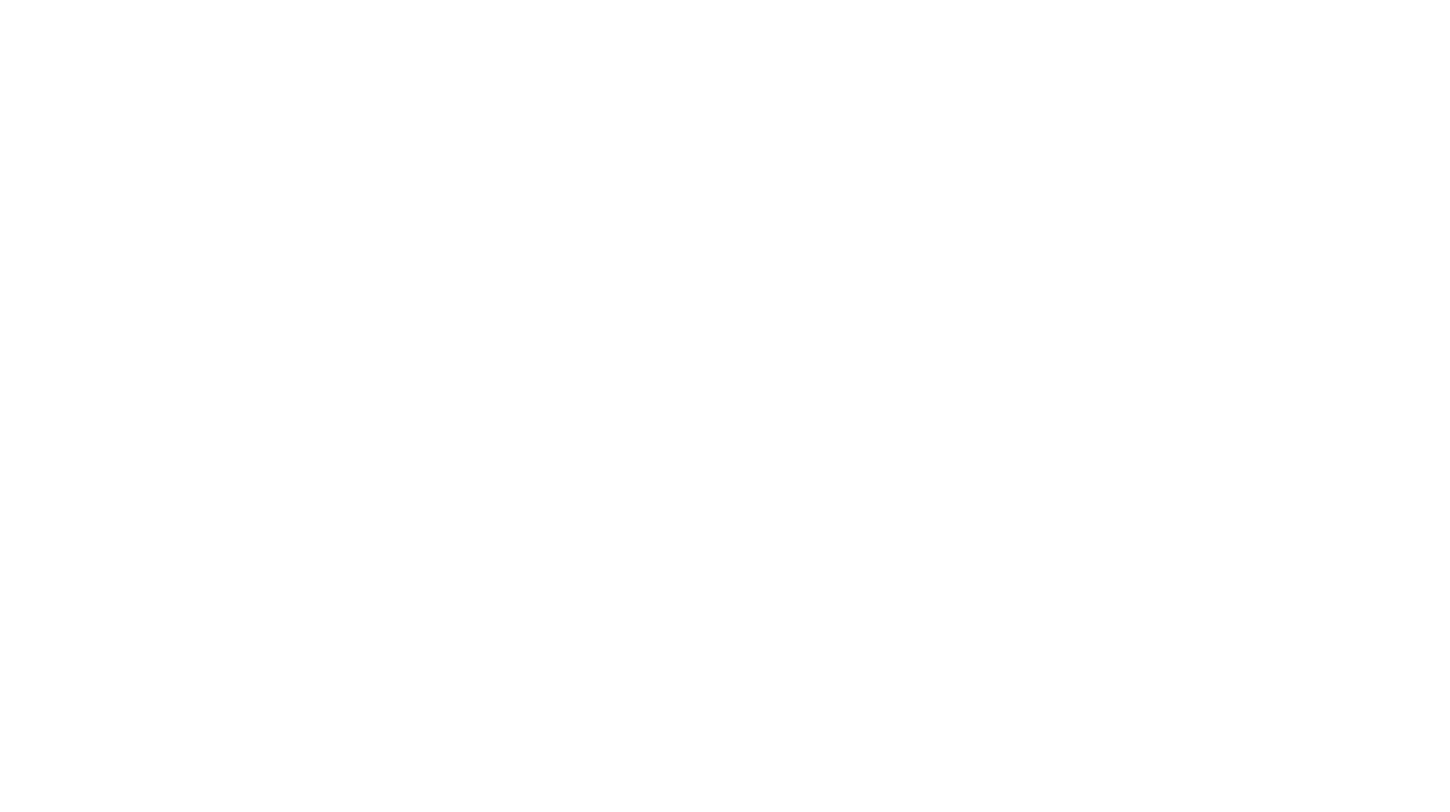 scroll, scrollTop: 0, scrollLeft: 0, axis: both 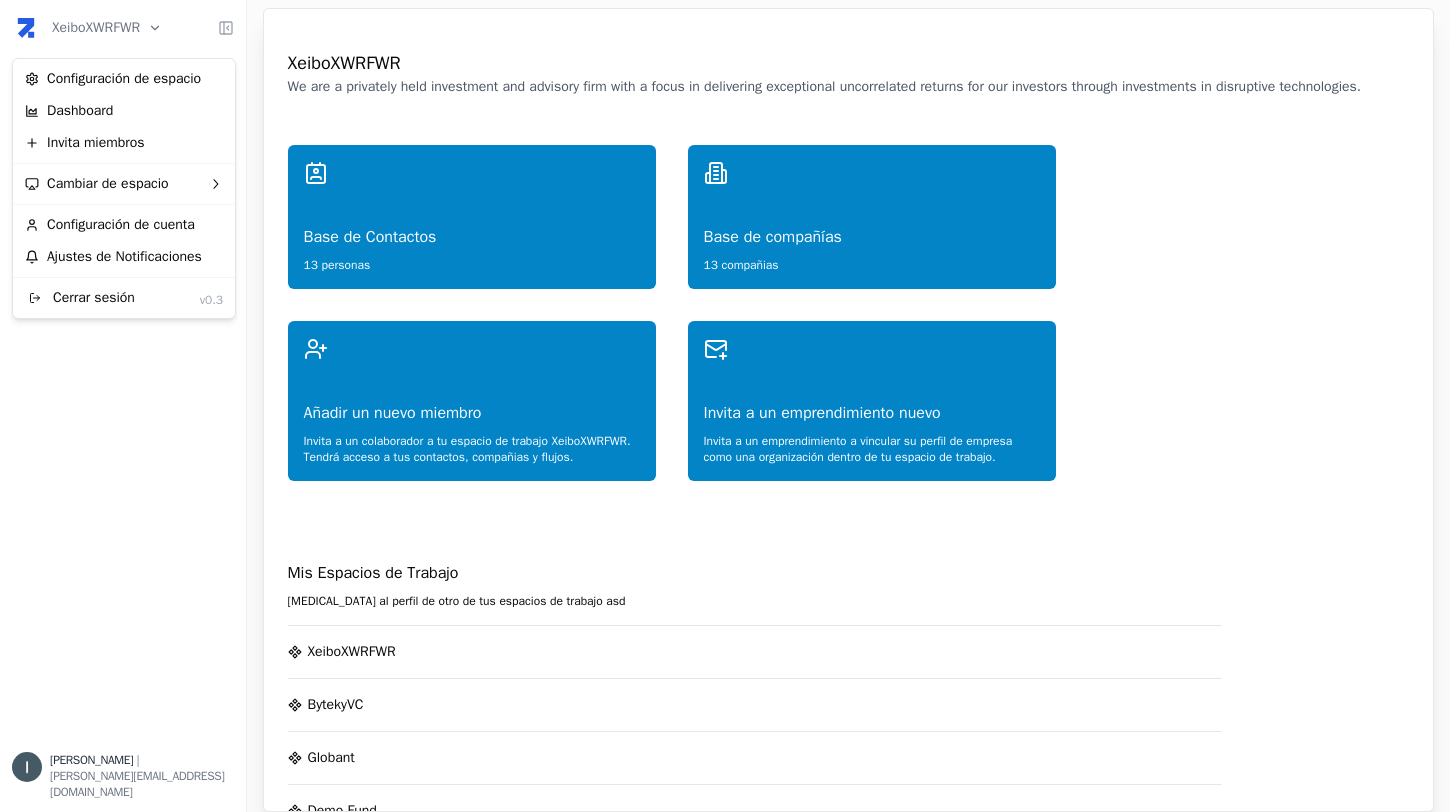 click on "XeiboXWRFWR Inicio Red Contactos ( 13 ) Organizaciones ( 13 ) Flujos Nuevo flujo [PERSON_NAME]   |  [PERSON_NAME][EMAIL_ADDRESS][DOMAIN_NAME] XeiboXWRFWR We are a privately held investment and advisory firm with a focus in delivering exceptional uncorrelated returns for our investors through investments in disruptive technologies. Base de Contactos 13   personas Base de compañías 13   compañias Añadir un nuevo miembro Invita a un colaborador a tu espacio de trabajo   XeiboXWRFWR . Tendrá acceso a tus contactos, compañias y flujos. Invita a un emprendimiento nuevo Invita a un emprendimiento a vincular su perfil de empresa como una organización dentro de tu espacio de trabajo. Mis Espacios de Trabajo [MEDICAL_DATA] al perfil de otro de tus espacios de trabajo   asd XeiboXWRFWR BytekyVC Globant Demo Fund APEP Demo Zite - Workspace D Xeibo Ventures TCA Alpha Solaris Cache Ventures Microsoft AI LAB Demo Workspace IAE - Comite  Vefy - Demo Newtopia VC MB Holding Americas Partnership Investor Network - InApep [PERSON_NAME] Portfolio IAE" at bounding box center (725, 406) 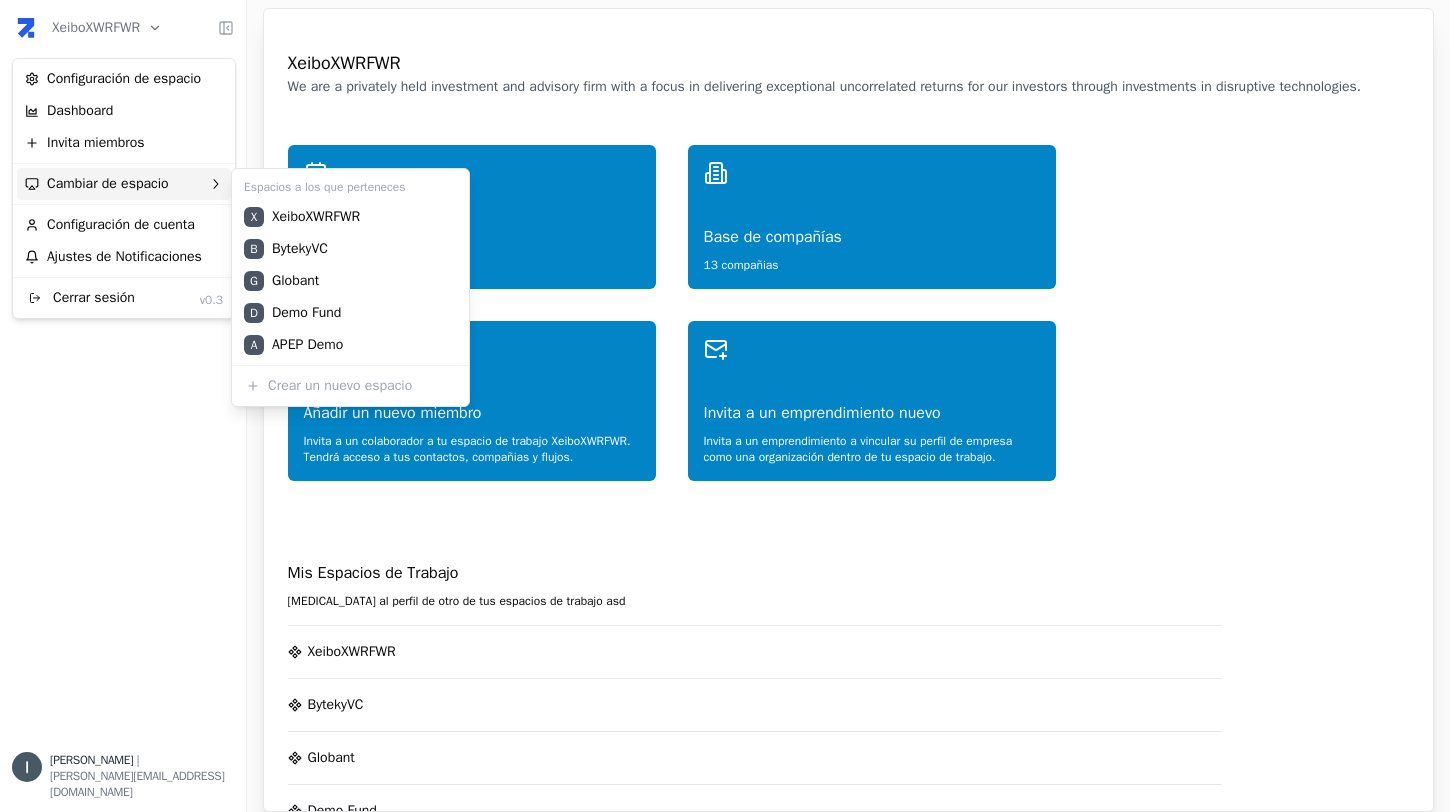 click on "Cambiar de espacio" at bounding box center [124, 184] 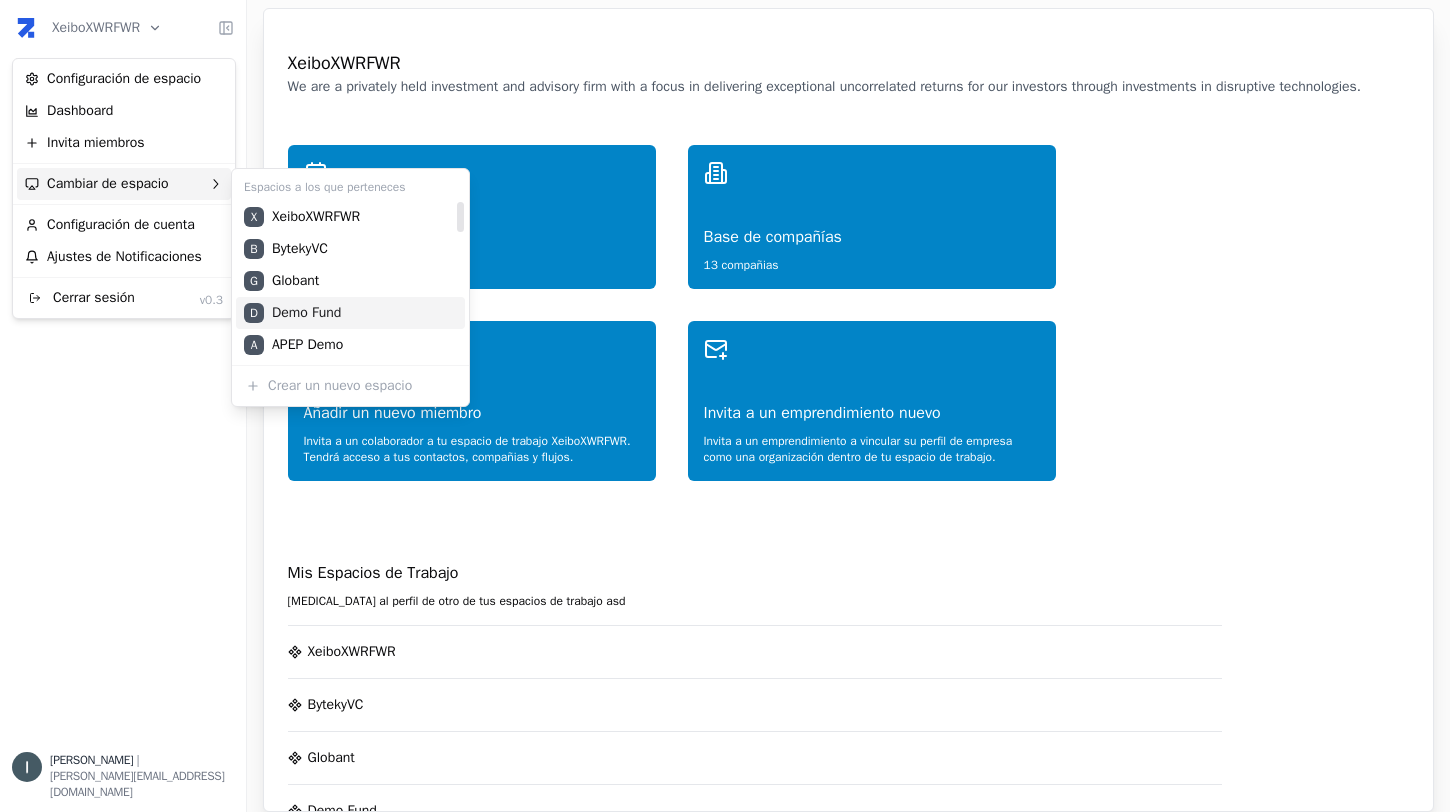 scroll, scrollTop: 672, scrollLeft: 0, axis: vertical 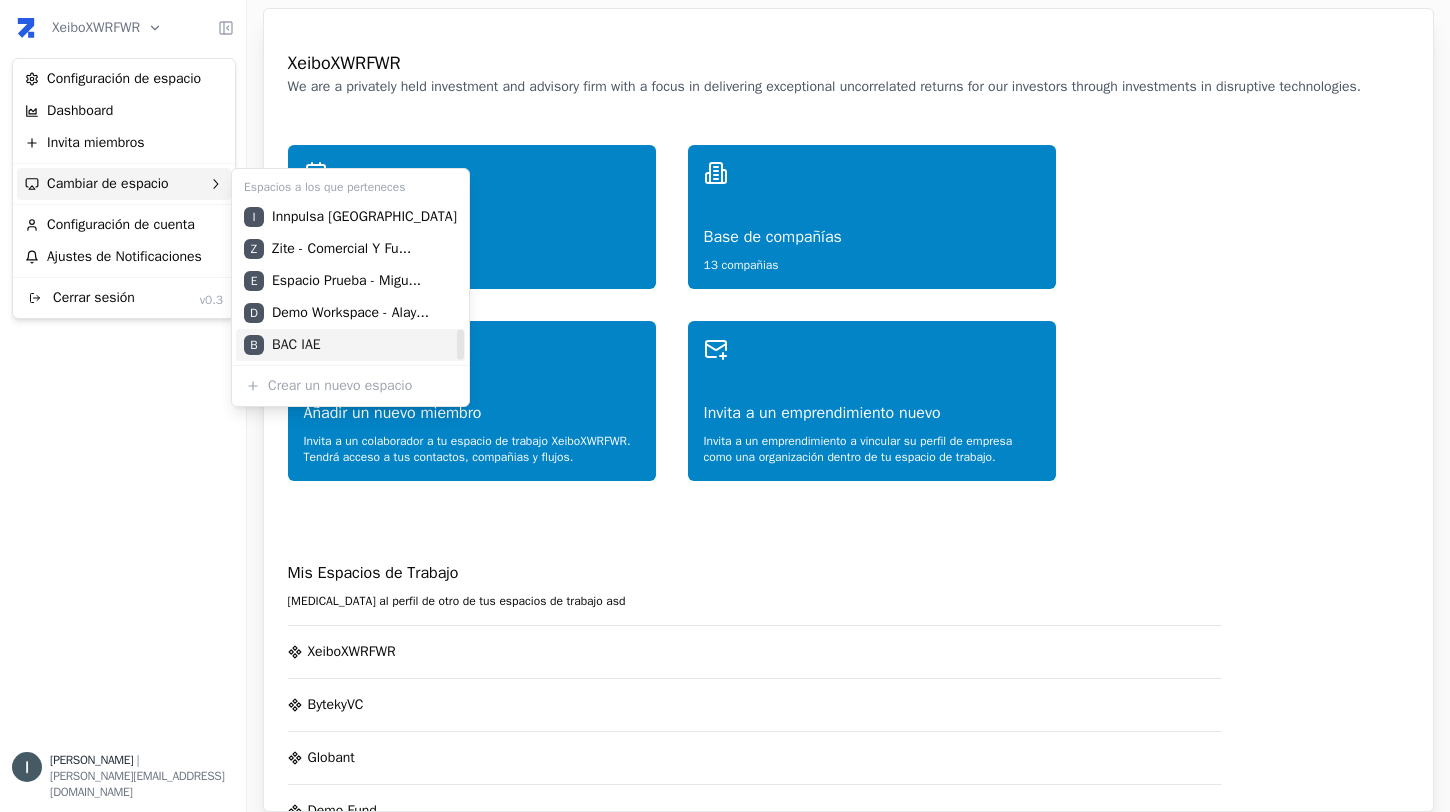 click on "B BAC IAE" at bounding box center (350, 345) 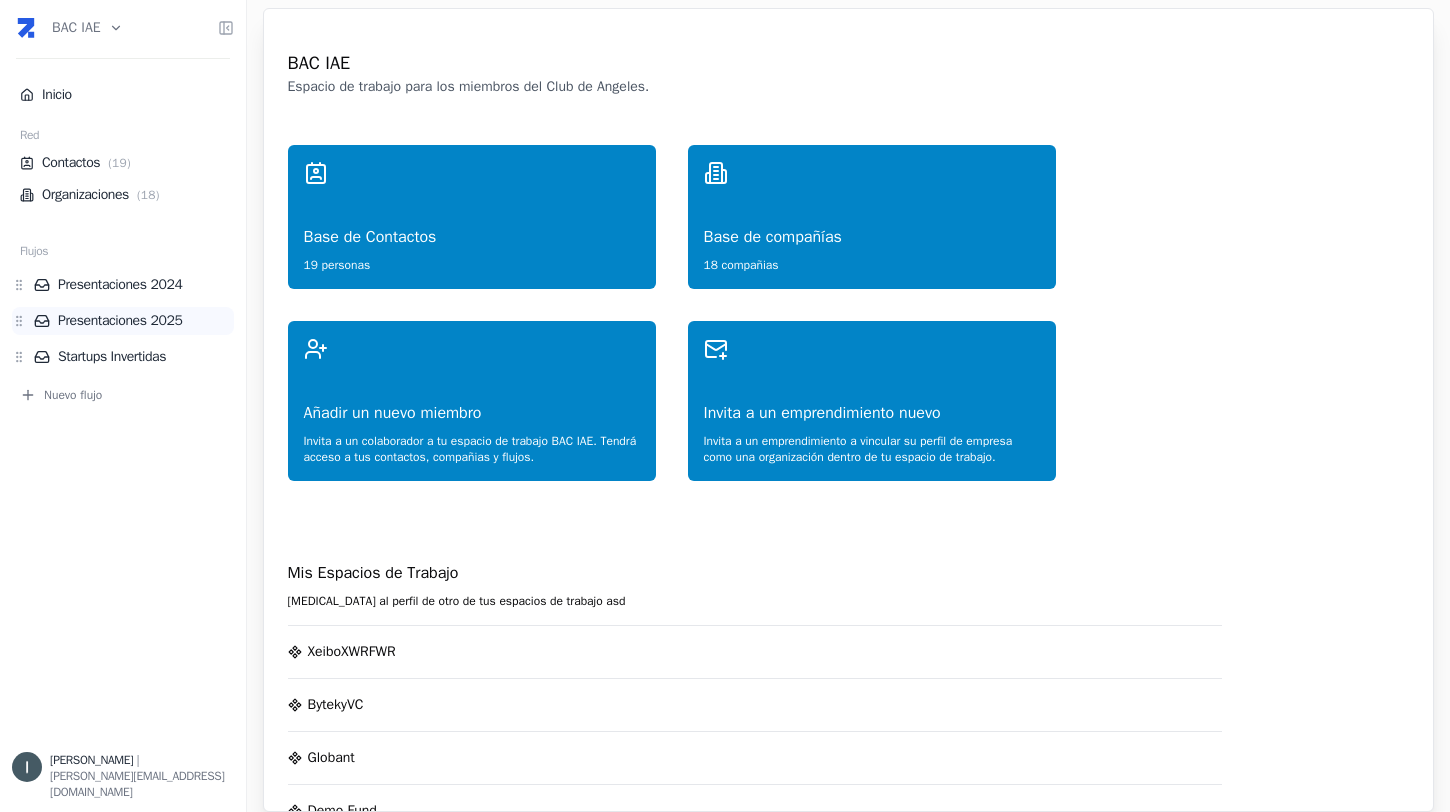 click on "Presentaciones 2025" at bounding box center (134, 321) 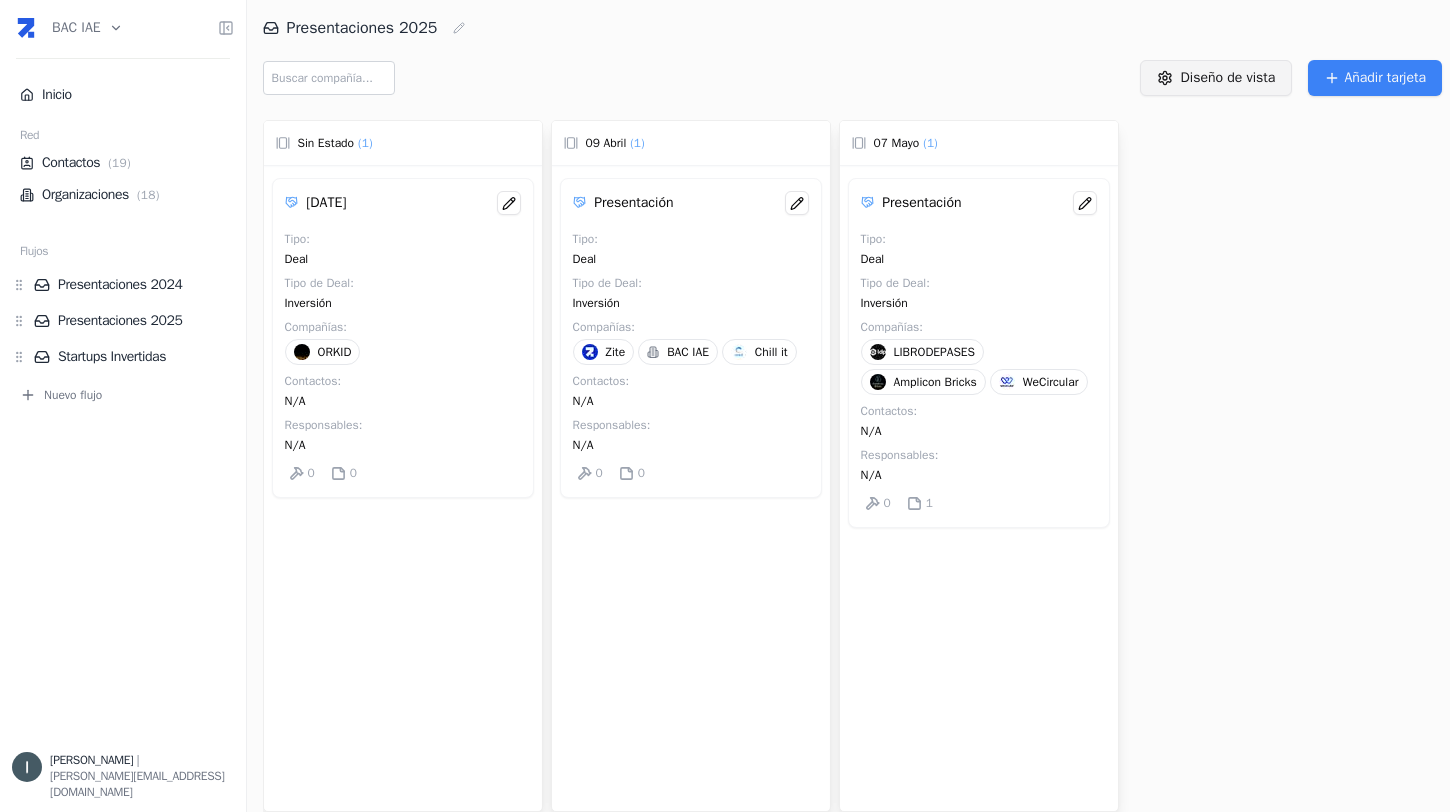 click on "BAC IAE Inicio Red Contactos ( 19 ) Organizaciones ( 18 ) Flujos Presentaciones 2024 Presentaciones 2025 Startups Invertidas Nuevo flujo Ivan Caride   |  ivan@trydealflow.com Presentaciones 2025   Diseño de vista Añadir tarjeta Sin estado ( 1 ) 7 Julio Tipo : Deal Tipo de Deal : Inversión Compañías : ORKID Contactos : N/A Responsables : N/A 0 0 09 Abril ( 1 ) Presentación Tipo : Deal Tipo de Deal : Inversión Compañías : Zite BAC IAE Chill it Contactos : N/A Responsables : N/A 0 0 07 Mayo ( 1 ) Presentación Tipo : Deal Tipo de Deal : Inversión Compañías : LIBRODEPASES Amplicon Bricks WeCircular  Contactos : N/A Responsables : N/A 0 1
Press space bar to start a drag.
When dragging you can use the arrow keys to move the item around and escape to cancel.
Some screen readers may require you to be in focus mode or to use your pass through key" at bounding box center [725, 406] 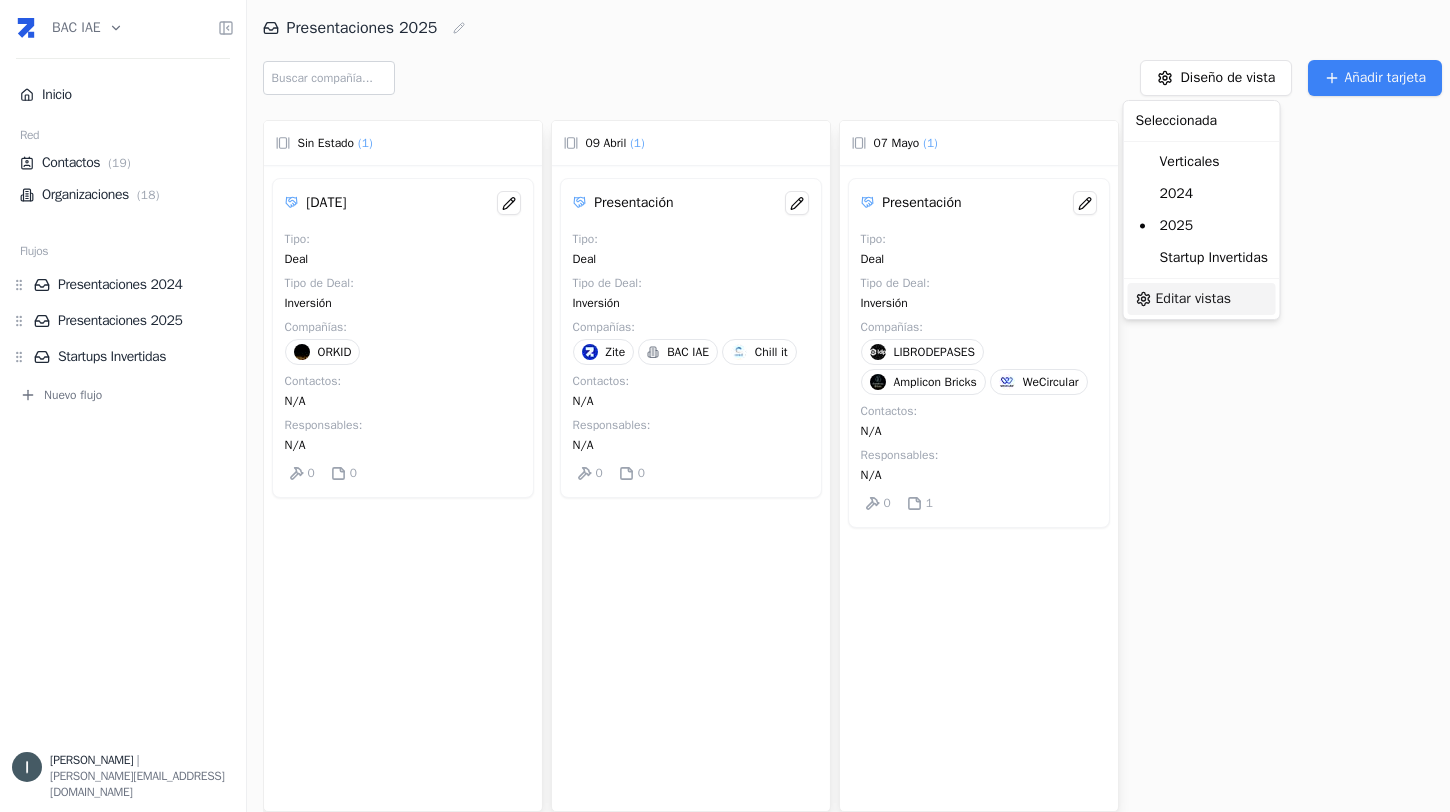 click on "Editar vistas" at bounding box center [1193, 299] 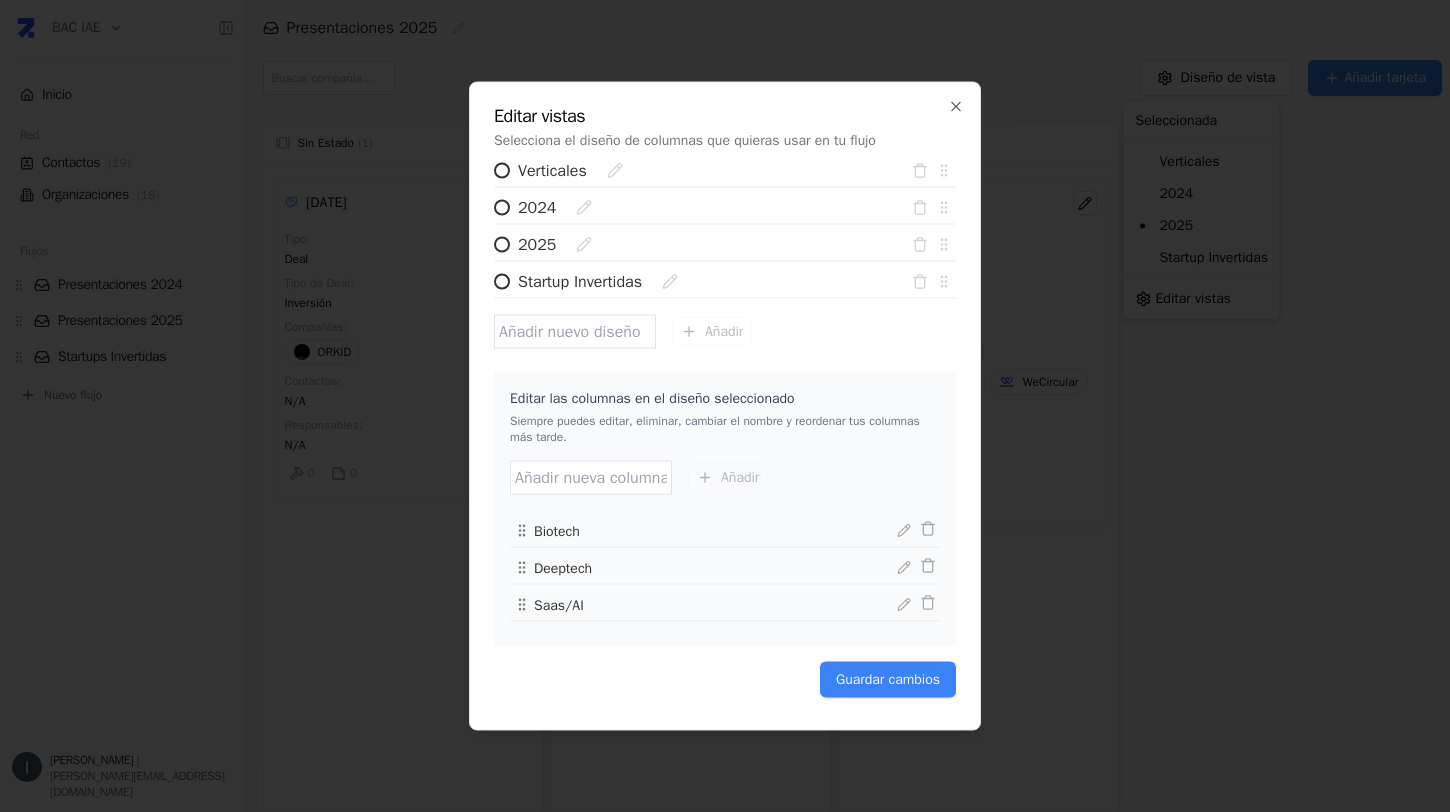 click on "2024" at bounding box center (545, 208) 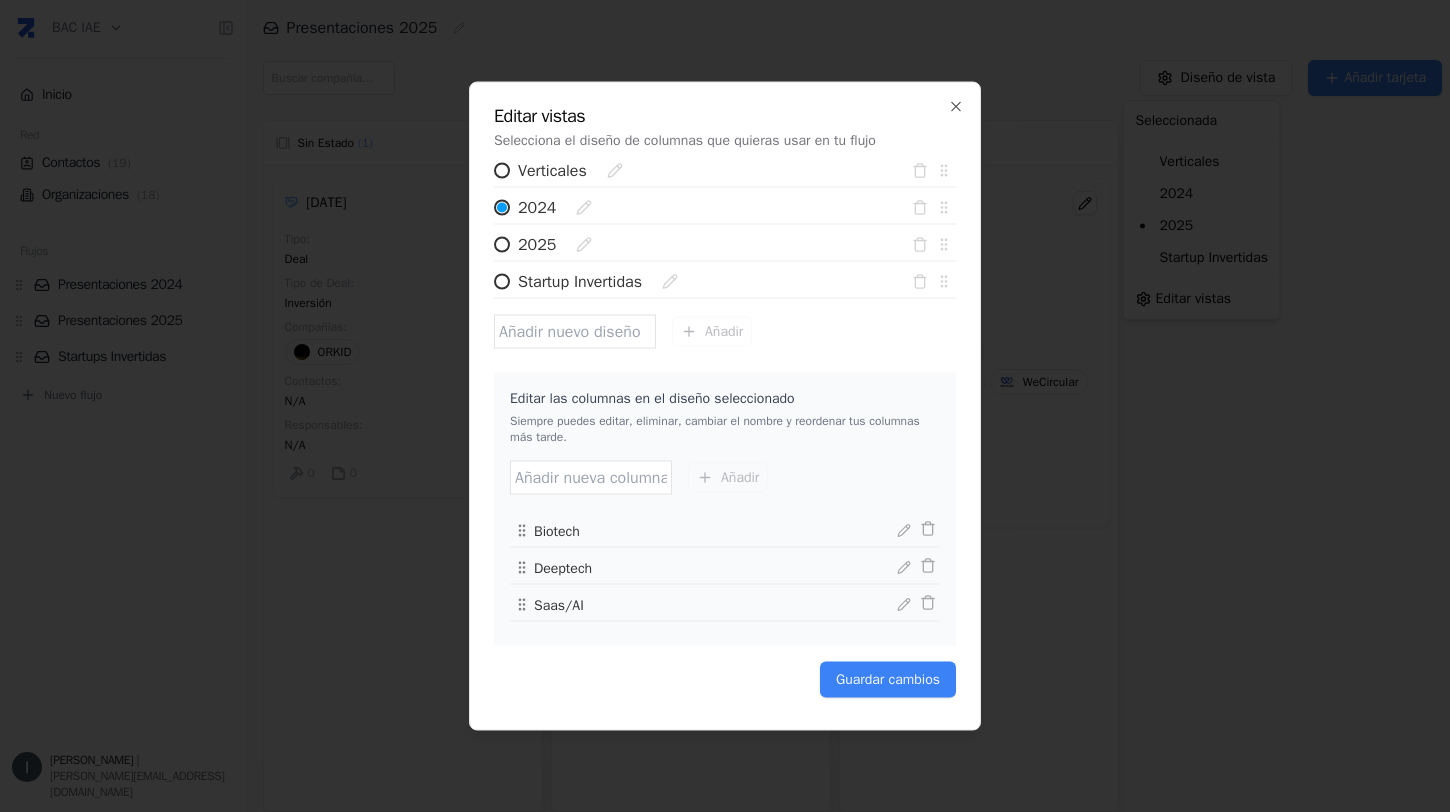 radio on "false" 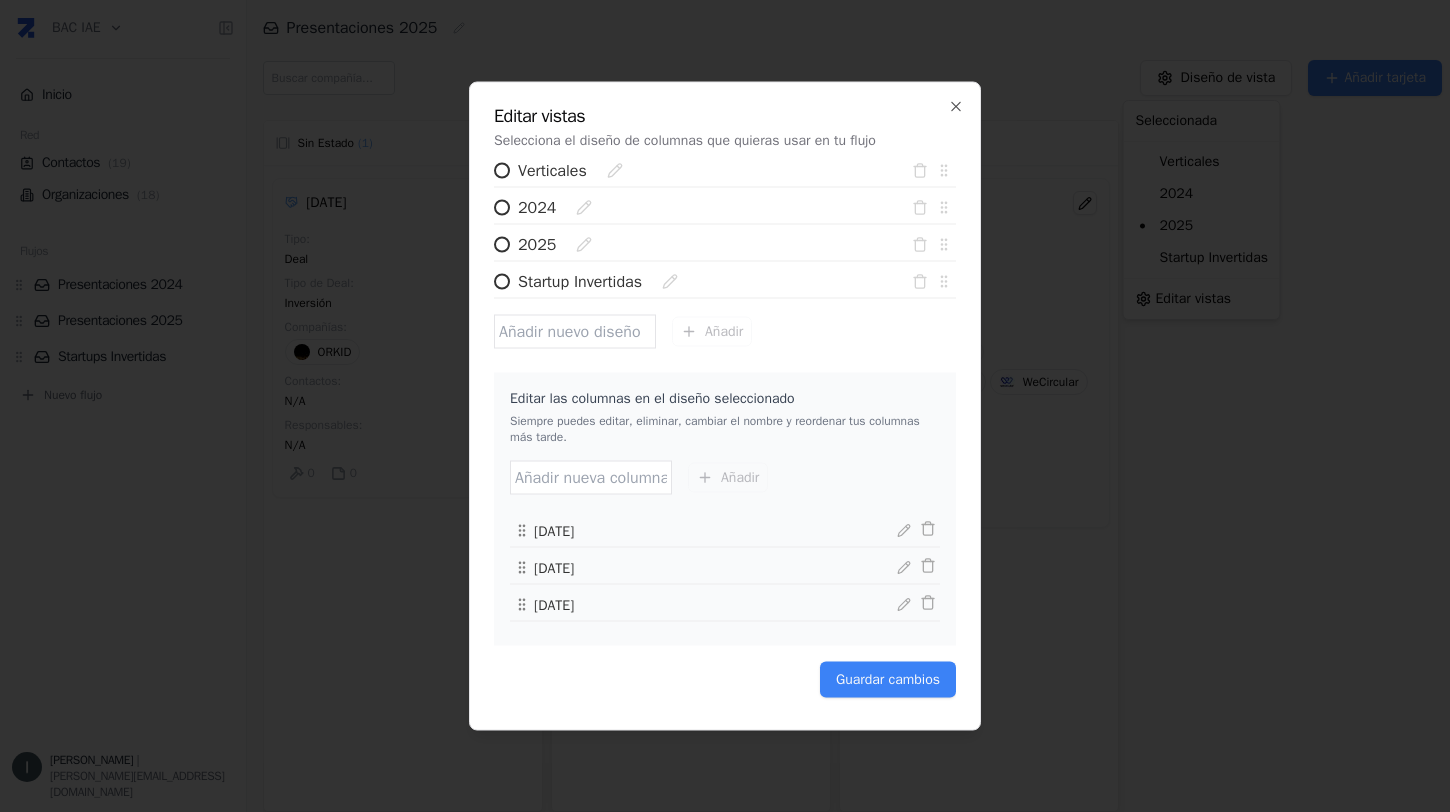 click on "Startup Invertidas" at bounding box center [502, 282] 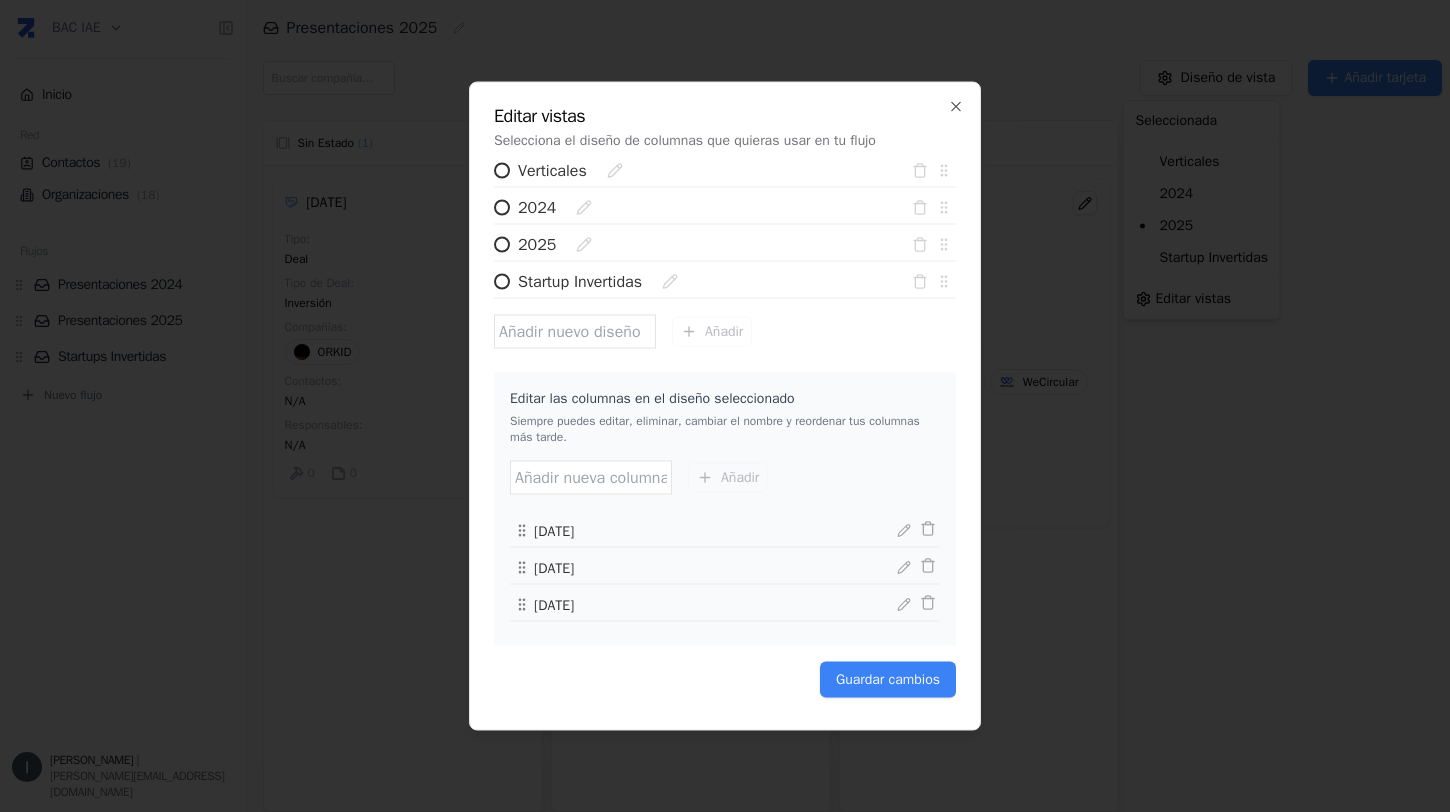 radio on "true" 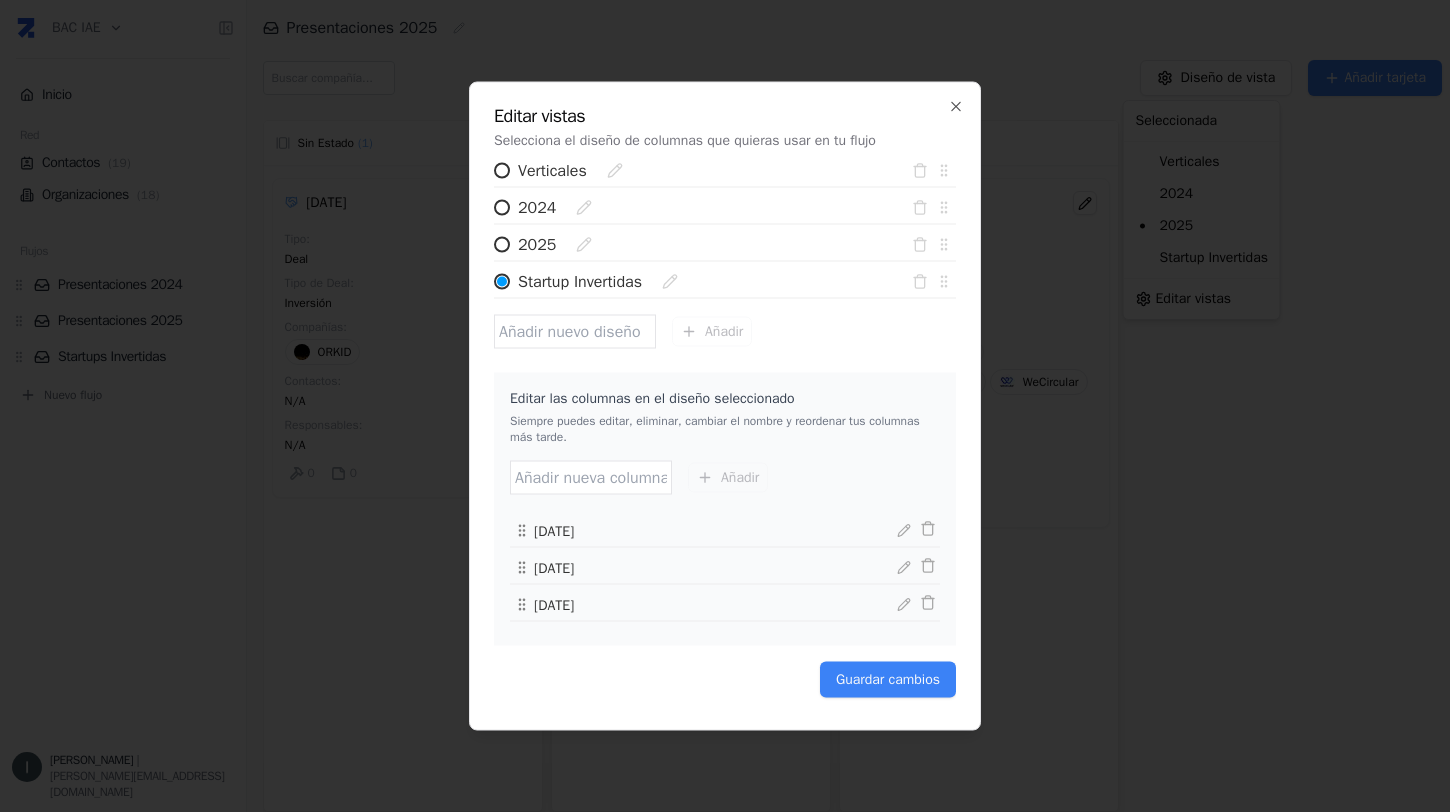 radio on "false" 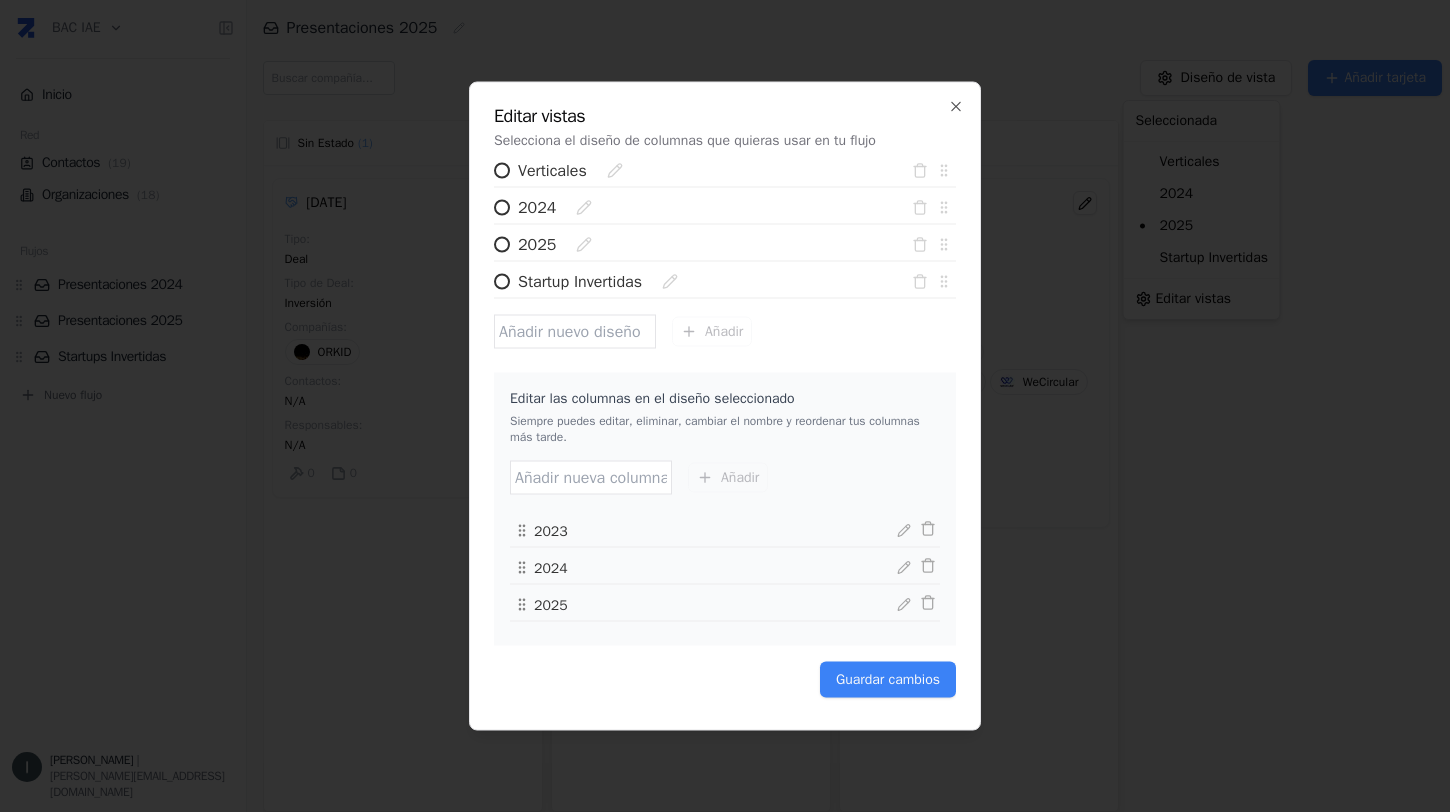 click on "2025" at bounding box center [502, 245] 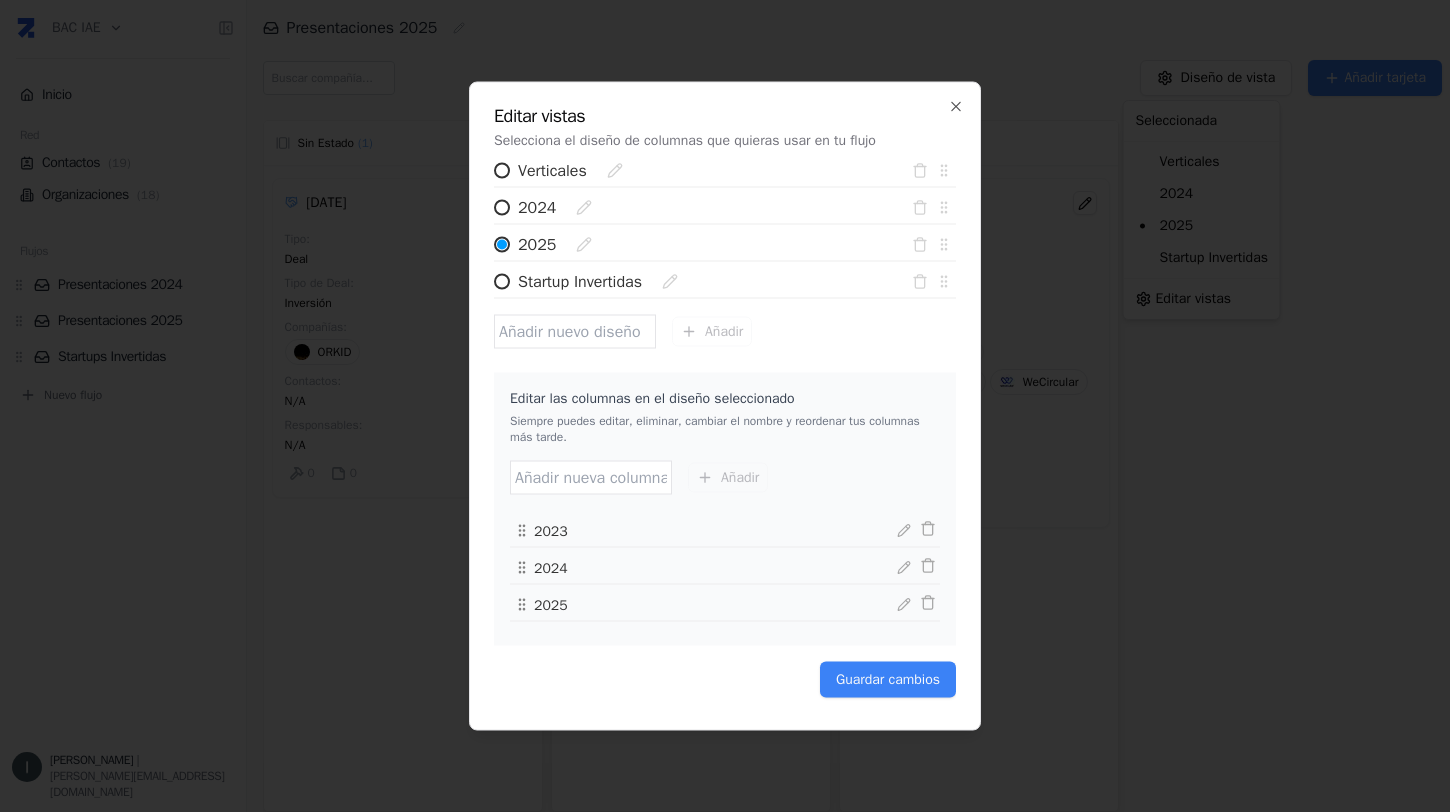 radio on "false" 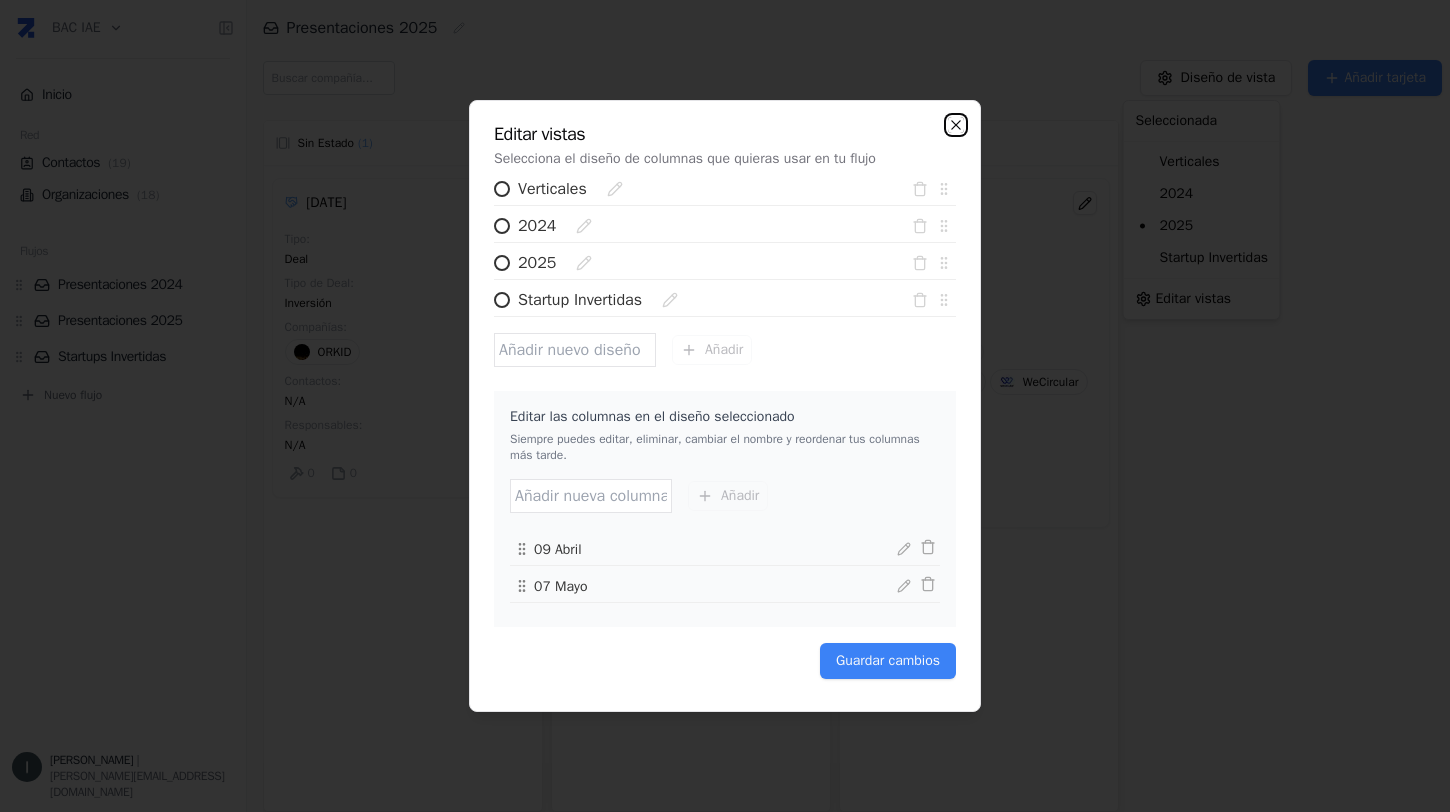 click 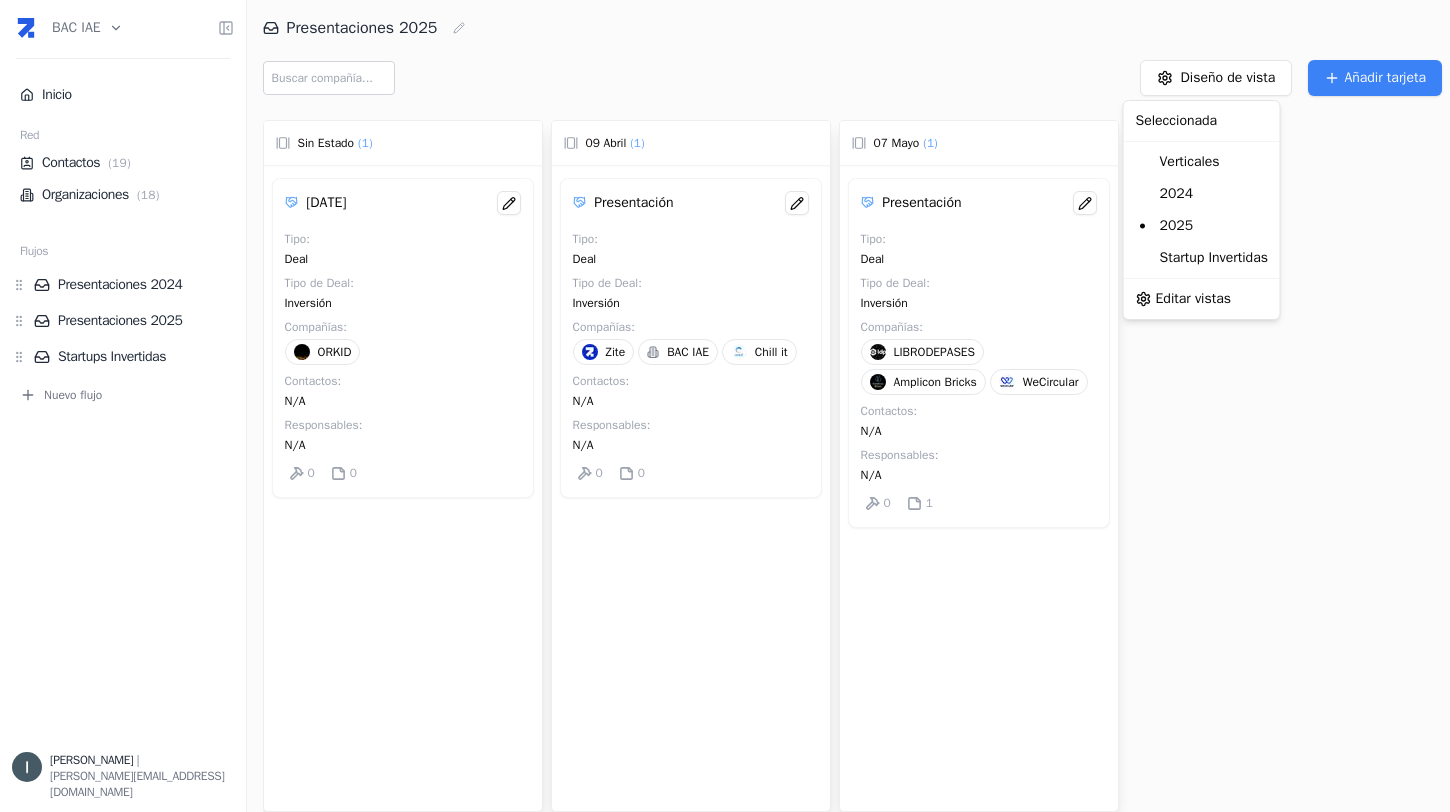 click on "BAC IAE Inicio Red Contactos ( 19 ) Organizaciones ( 18 ) Flujos Presentaciones 2024 Presentaciones 2025 Startups Invertidas Nuevo flujo Ivan Caride   |  ivan@trydealflow.com Presentaciones 2025   Diseño de vista Añadir tarjeta Sin estado ( 1 ) 7 Julio Tipo : Deal Tipo de Deal : Inversión Compañías : ORKID Contactos : N/A Responsables : N/A 0 0 09 Abril ( 1 ) Presentación Tipo : Deal Tipo de Deal : Inversión Compañías : Zite BAC IAE Chill it Contactos : N/A Responsables : N/A 0 0 07 Mayo ( 1 ) Presentación Tipo : Deal Tipo de Deal : Inversión Compañías : LIBRODEPASES Amplicon Bricks WeCircular  Contactos : N/A Responsables : N/A 0 1
Press space bar to start a drag.
When dragging you can use the arrow keys to move the item around and escape to cancel.
Some screen readers may require you to be in focus mode or to use your pass through key
Seleccionada Verticales 2024 2025 Startup Invertidas Editar vistas" at bounding box center [725, 406] 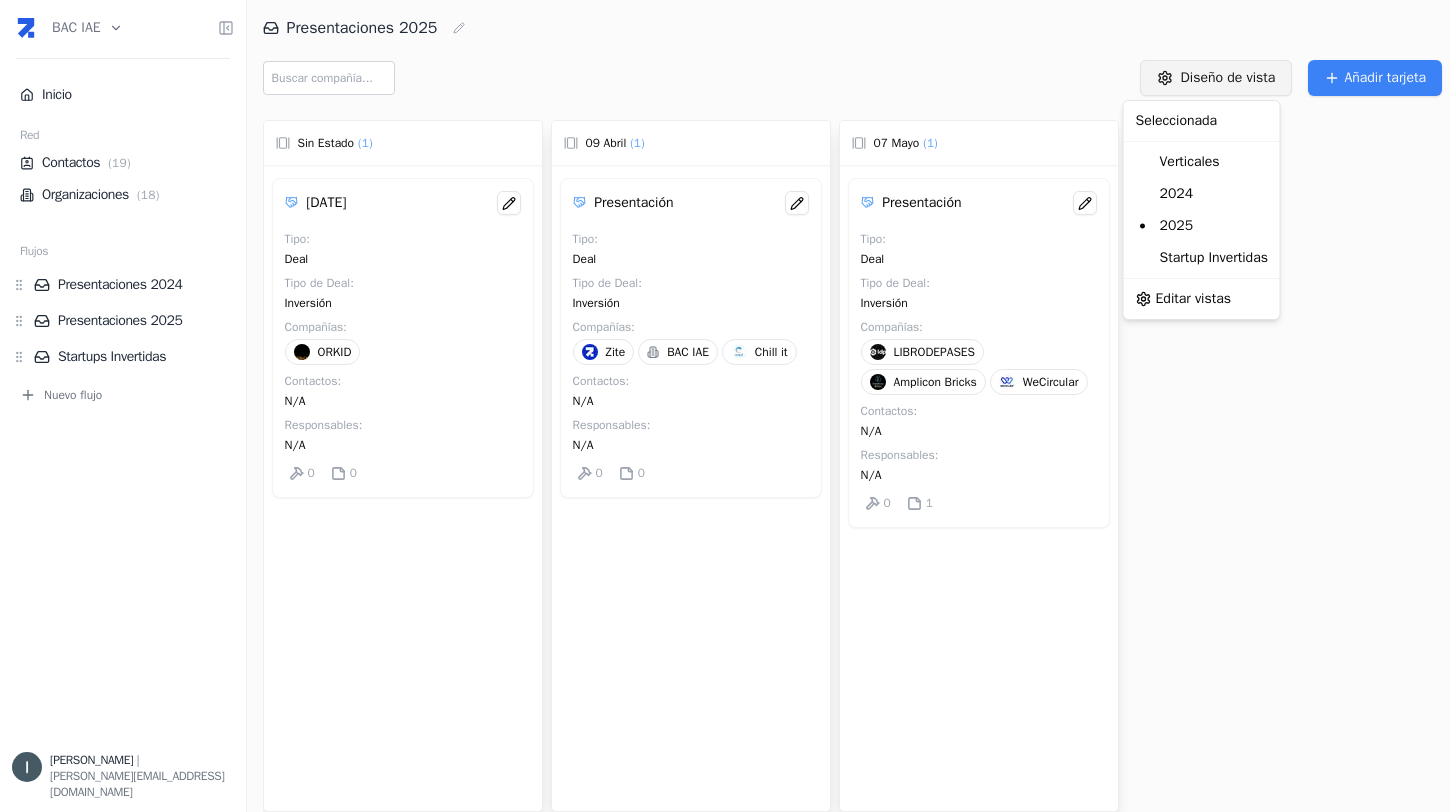 click on "BAC IAE Inicio Red Contactos ( 19 ) Organizaciones ( 18 ) Flujos Presentaciones 2024 Presentaciones 2025 Startups Invertidas Nuevo flujo Ivan Caride   |  ivan@trydealflow.com Presentaciones 2025   Diseño de vista Añadir tarjeta Sin estado ( 1 ) 7 Julio Tipo : Deal Tipo de Deal : Inversión Compañías : ORKID Contactos : N/A Responsables : N/A 0 0 09 Abril ( 1 ) Presentación Tipo : Deal Tipo de Deal : Inversión Compañías : Zite BAC IAE Chill it Contactos : N/A Responsables : N/A 0 0 07 Mayo ( 1 ) Presentación Tipo : Deal Tipo de Deal : Inversión Compañías : LIBRODEPASES Amplicon Bricks WeCircular  Contactos : N/A Responsables : N/A 0 1
Press space bar to start a drag.
When dragging you can use the arrow keys to move the item around and escape to cancel.
Some screen readers may require you to be in focus mode or to use your pass through key
Seleccionada Verticales 2024 2025 Startup Invertidas Editar vistas" at bounding box center (725, 406) 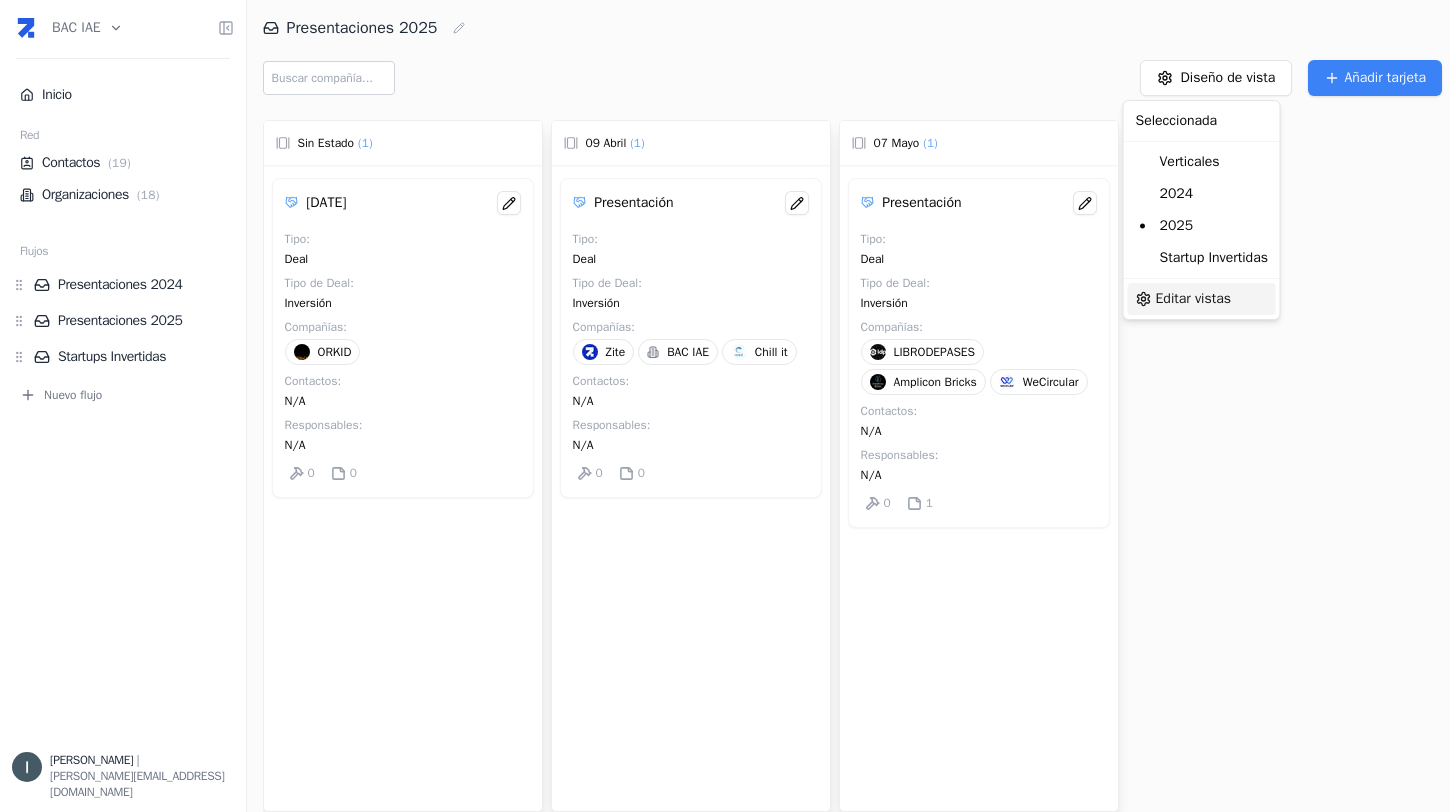 click on "Editar vistas" at bounding box center [1193, 299] 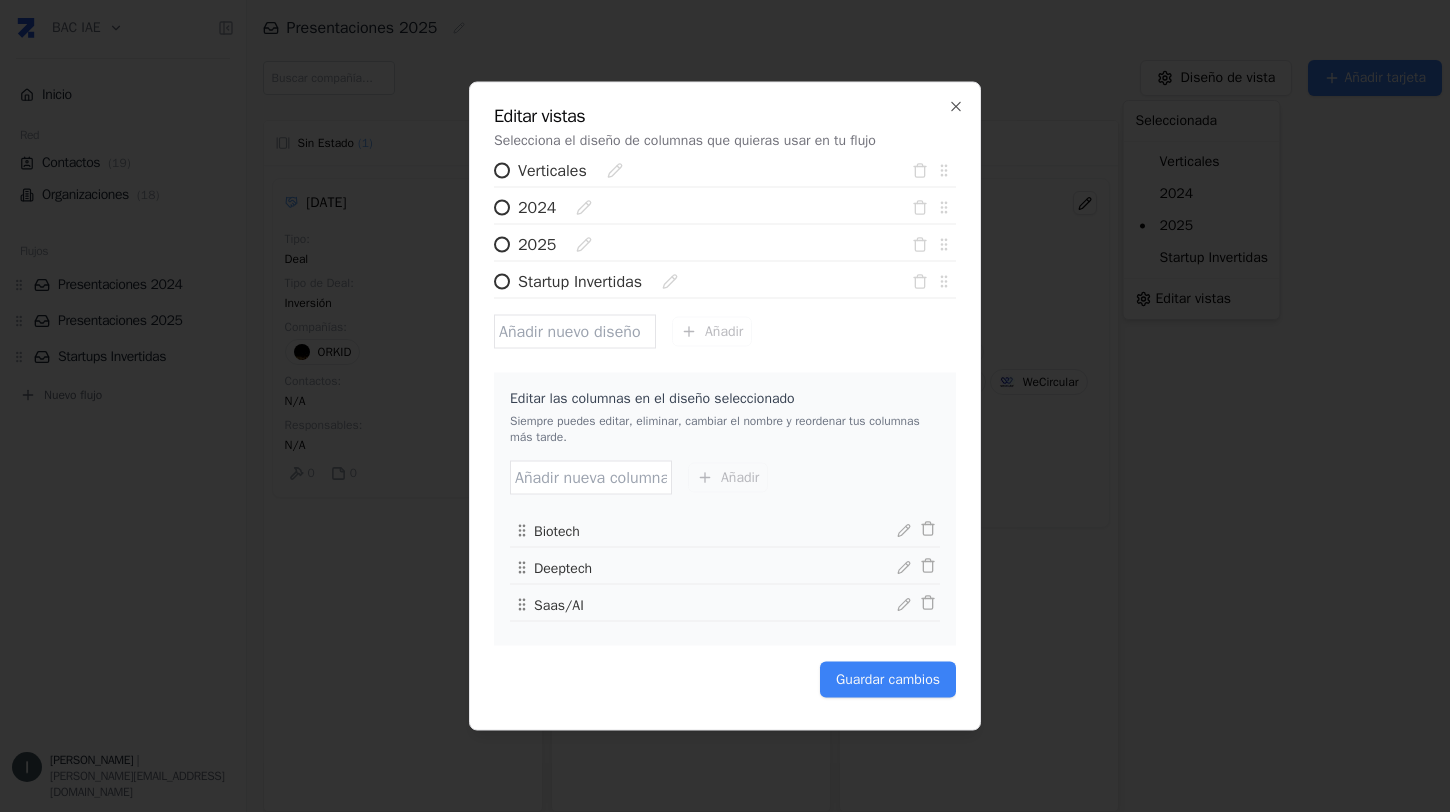 click on "2025" at bounding box center [502, 245] 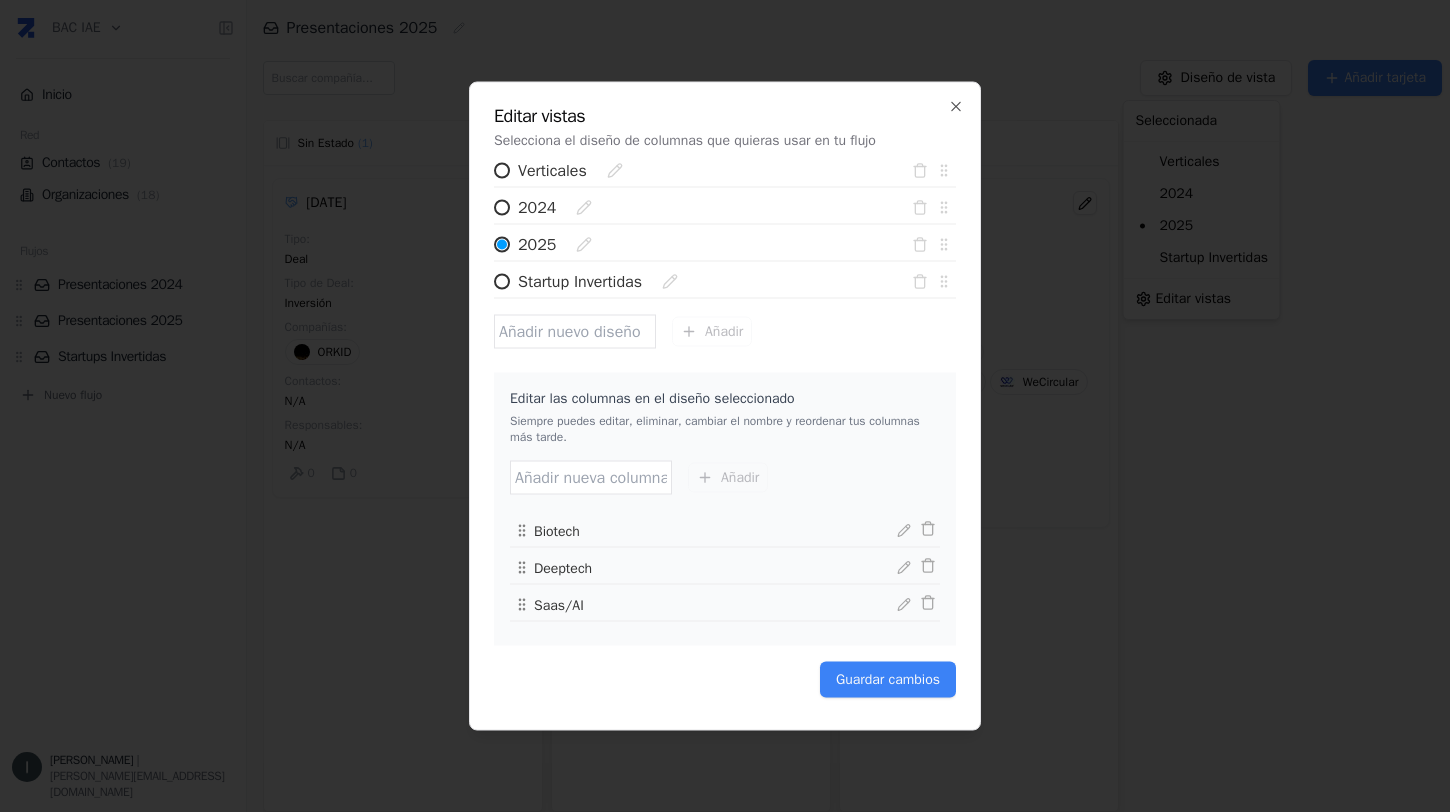 radio on "false" 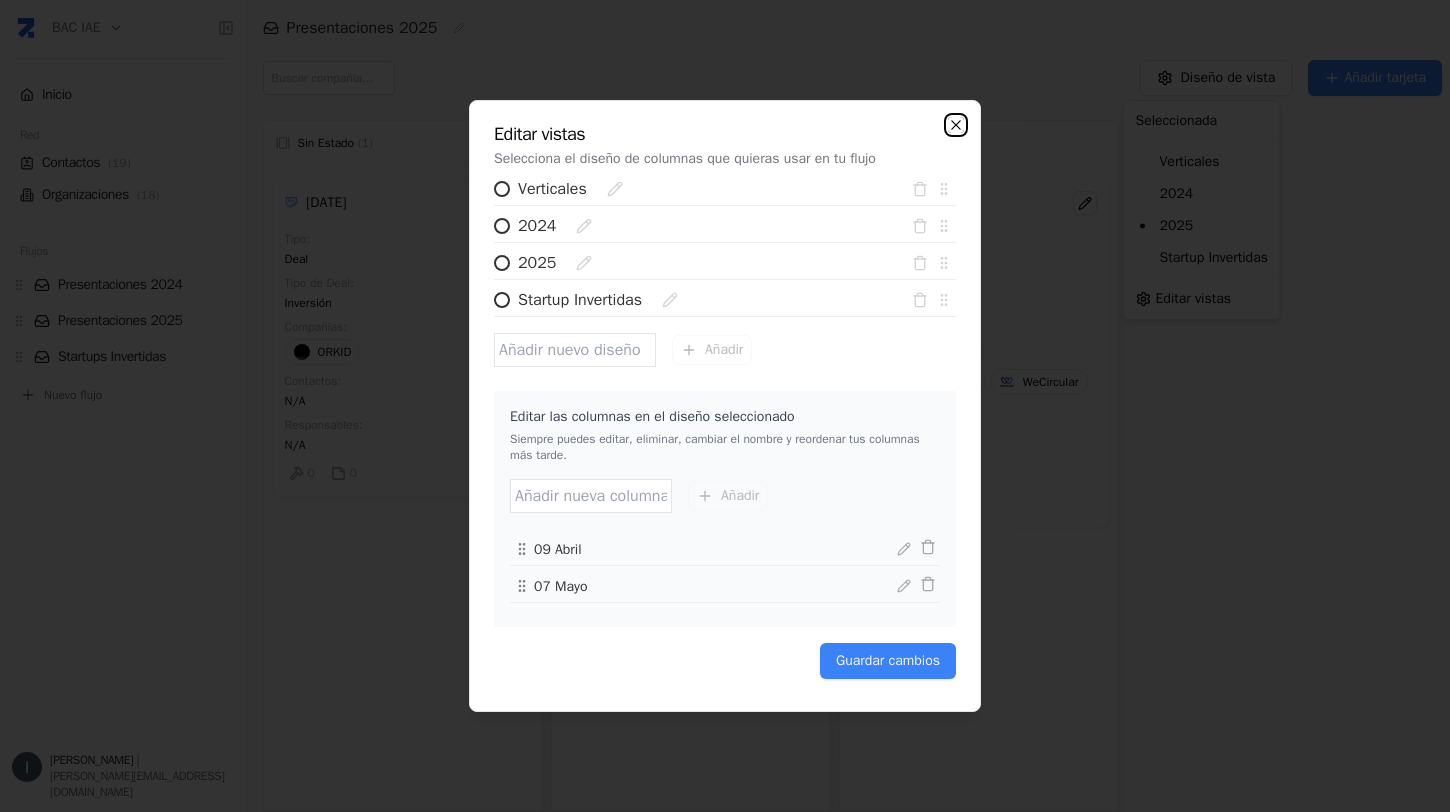click 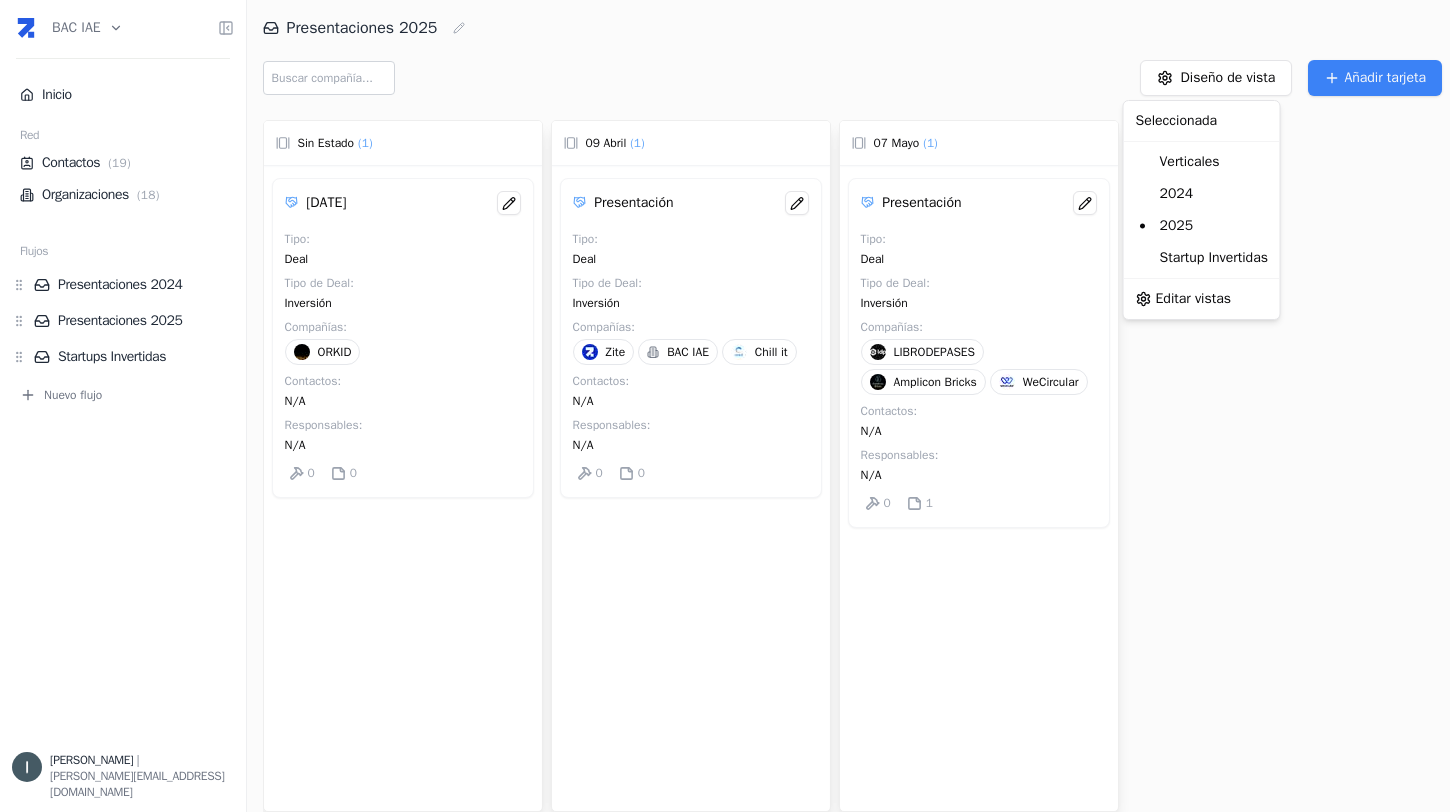 click on "BAC IAE Inicio Red Contactos ( 19 ) Organizaciones ( 18 ) Flujos Presentaciones 2024 Presentaciones 2025 Startups Invertidas Nuevo flujo Ivan Caride   |  ivan@trydealflow.com Presentaciones 2025   Diseño de vista Añadir tarjeta Sin estado ( 1 ) 7 Julio Tipo : Deal Tipo de Deal : Inversión Compañías : ORKID Contactos : N/A Responsables : N/A 0 0 09 Abril ( 1 ) Presentación Tipo : Deal Tipo de Deal : Inversión Compañías : Zite BAC IAE Chill it Contactos : N/A Responsables : N/A 0 0 07 Mayo ( 1 ) Presentación Tipo : Deal Tipo de Deal : Inversión Compañías : LIBRODEPASES Amplicon Bricks WeCircular  Contactos : N/A Responsables : N/A 0 1
Press space bar to start a drag.
When dragging you can use the arrow keys to move the item around and escape to cancel.
Some screen readers may require you to be in focus mode or to use your pass through key
Seleccionada Verticales 2024 2025 Startup Invertidas Editar vistas" at bounding box center (725, 406) 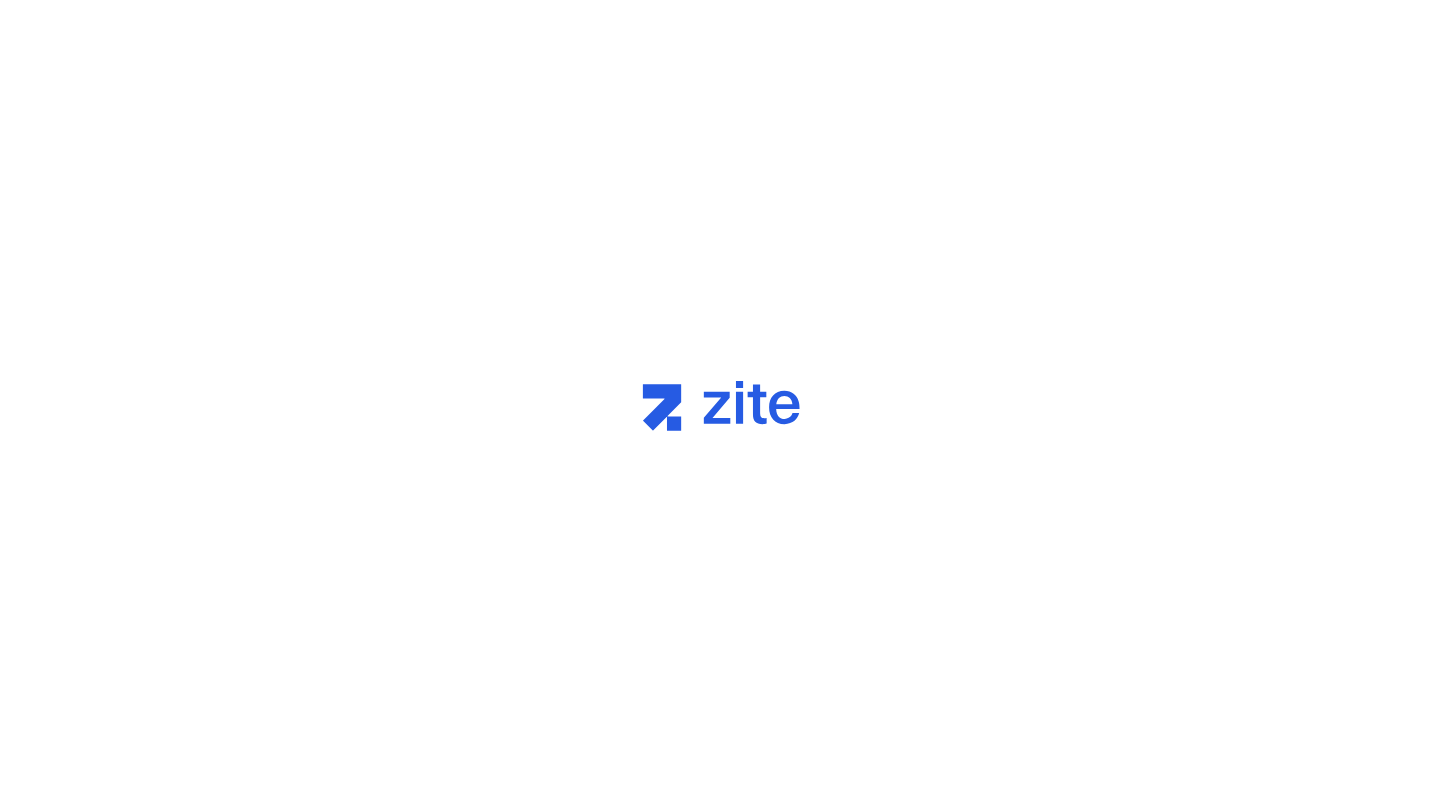 scroll, scrollTop: 0, scrollLeft: 0, axis: both 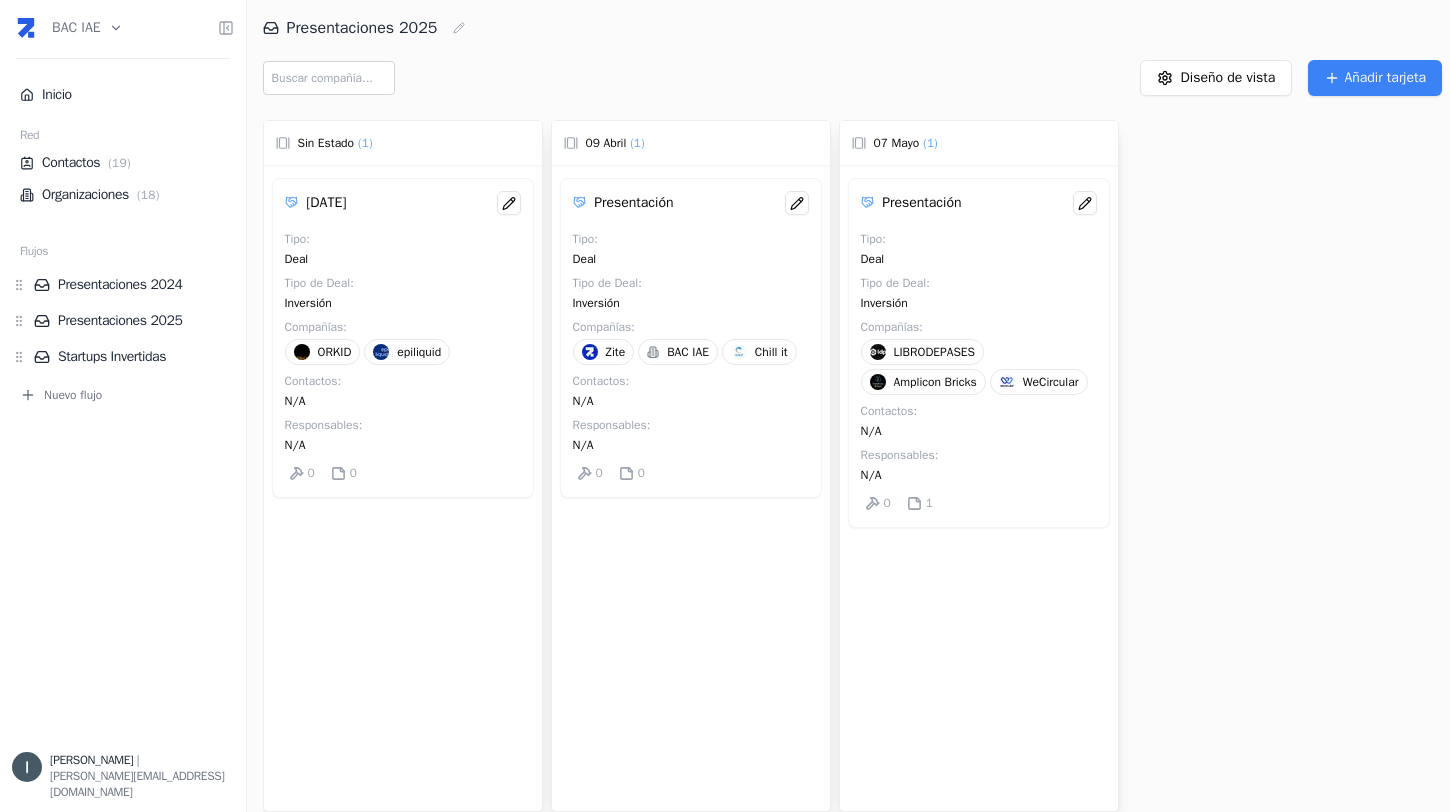 click on "Diseño de vista Añadir tarjeta" at bounding box center [857, 78] 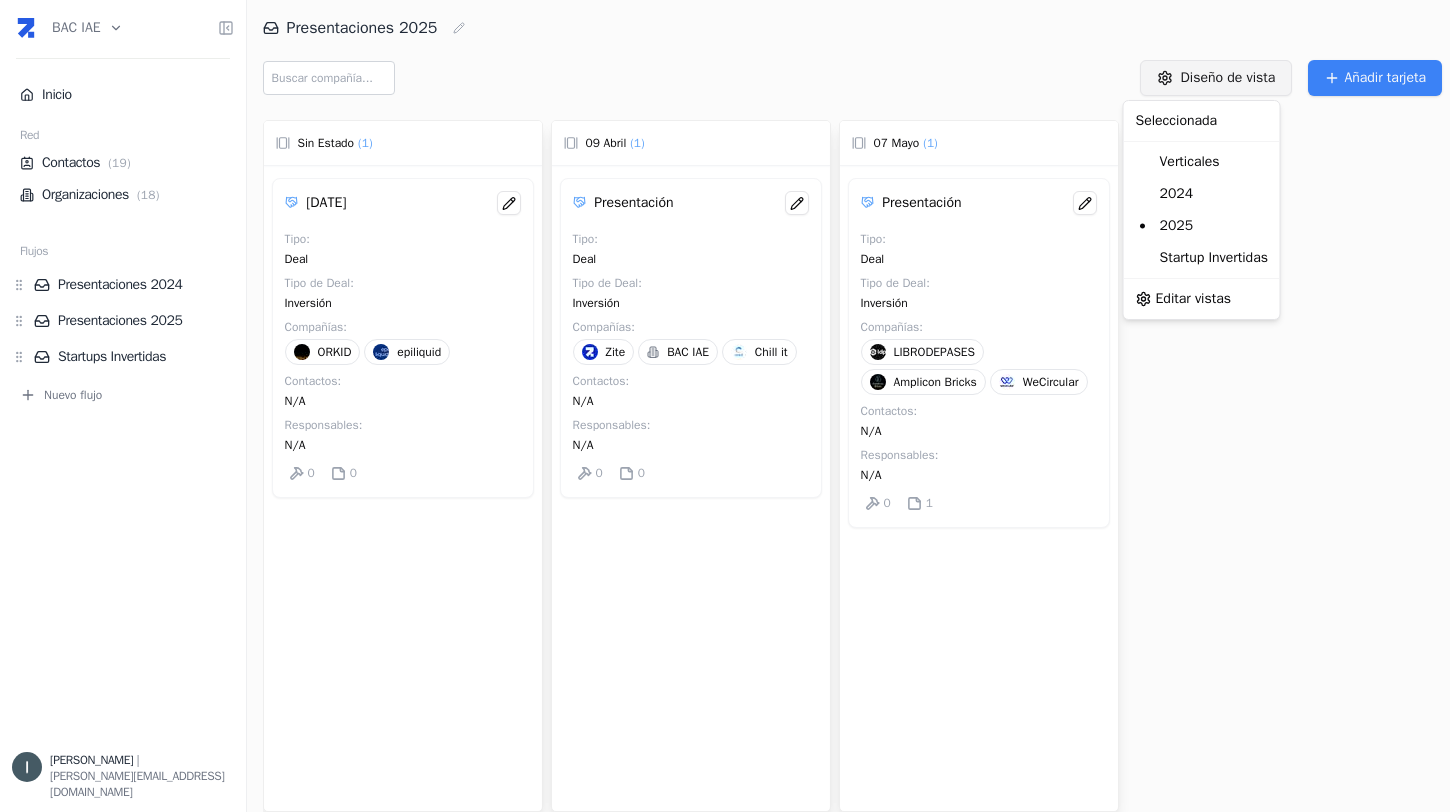 click on "BAC IAE Inicio Red Contactos ( 19 ) Organizaciones ( 18 ) Flujos Presentaciones 2024 Presentaciones 2025 Startups Invertidas Nuevo flujo Ivan Caride   |  ivan@trydealflow.com Presentaciones 2025   Diseño de vista Añadir tarjeta Sin estado ( 1 ) 7 Julio Tipo : Deal Tipo de Deal : Inversión Compañías : ORKID epiliquid Contactos : N/A Responsables : N/A 0 0 09 Abril ( 1 ) Presentación Tipo : Deal Tipo de Deal : Inversión Compañías : Zite BAC IAE Chill it Contactos : N/A Responsables : N/A 0 0 07 Mayo ( 1 ) Presentación Tipo : Deal Tipo de Deal : Inversión Compañías : LIBRODEPASES Amplicon Bricks WeCircular  Contactos : N/A Responsables : N/A 0 1
Press space bar to start a drag.
When dragging you can use the arrow keys to move the item around and escape to cancel.
Some screen readers may require you to be in focus mode or to use your pass through key
Seleccionada Verticales 2024 2025 Startup Invertidas Editar vistas" at bounding box center [725, 406] 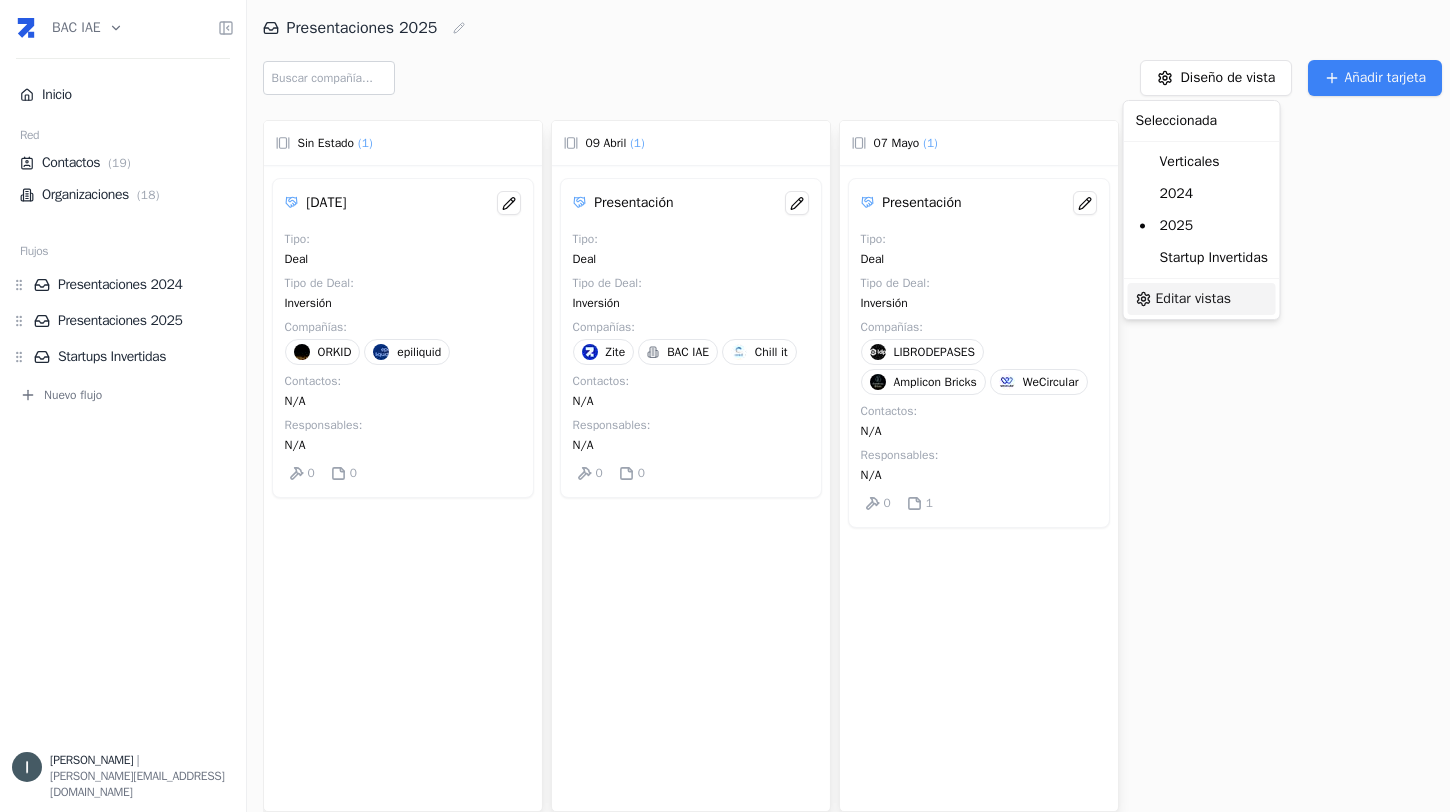 click on "Editar vistas" at bounding box center (1193, 299) 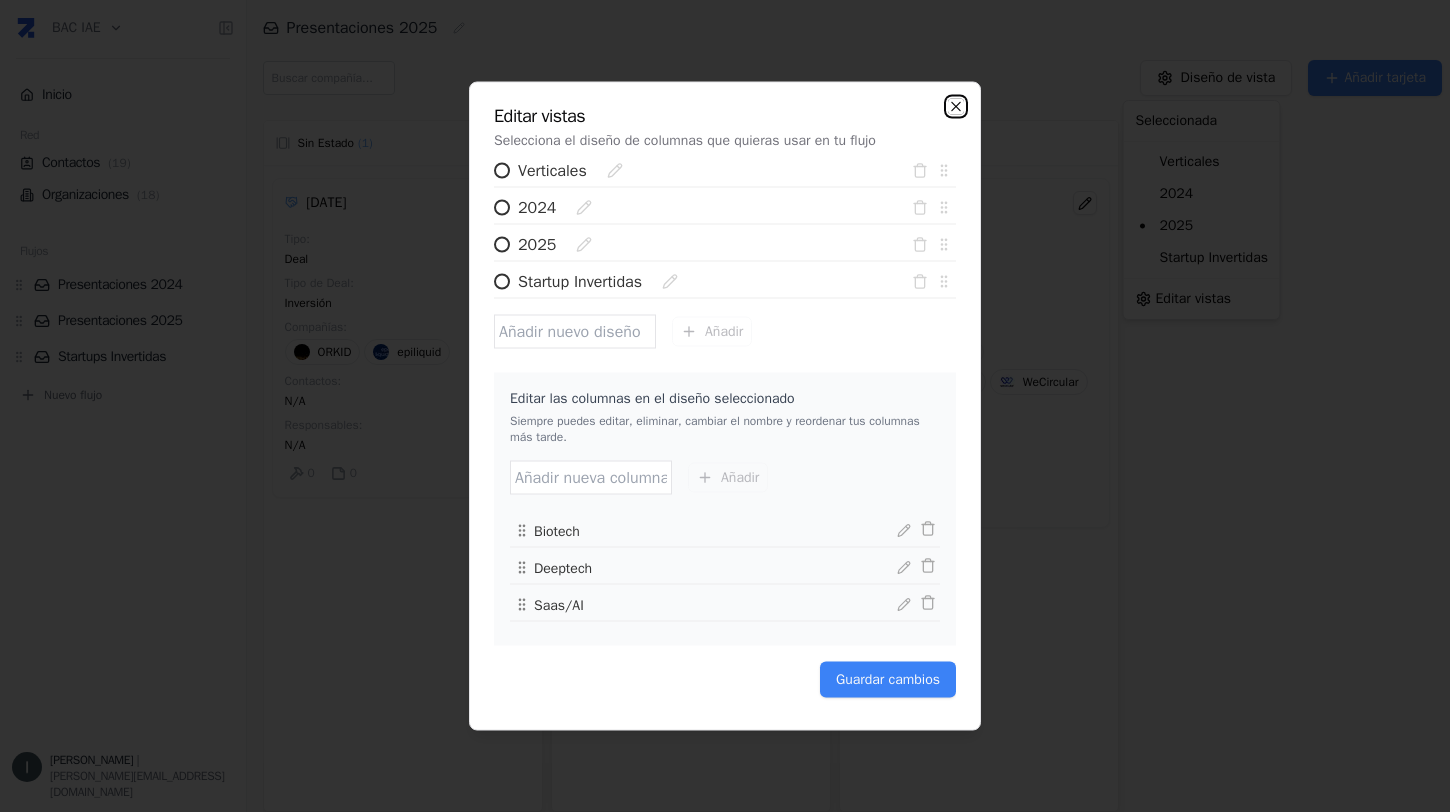click 